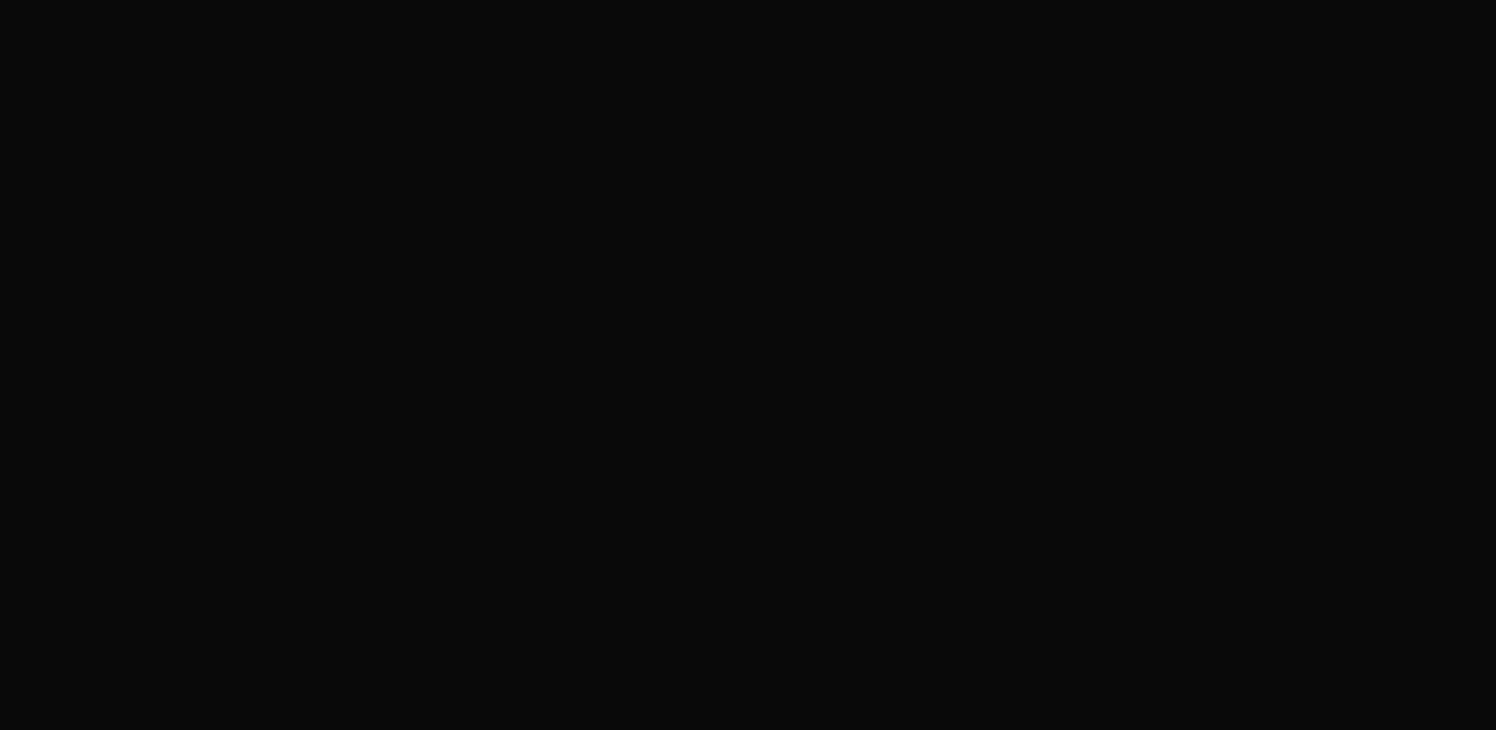scroll, scrollTop: 0, scrollLeft: 0, axis: both 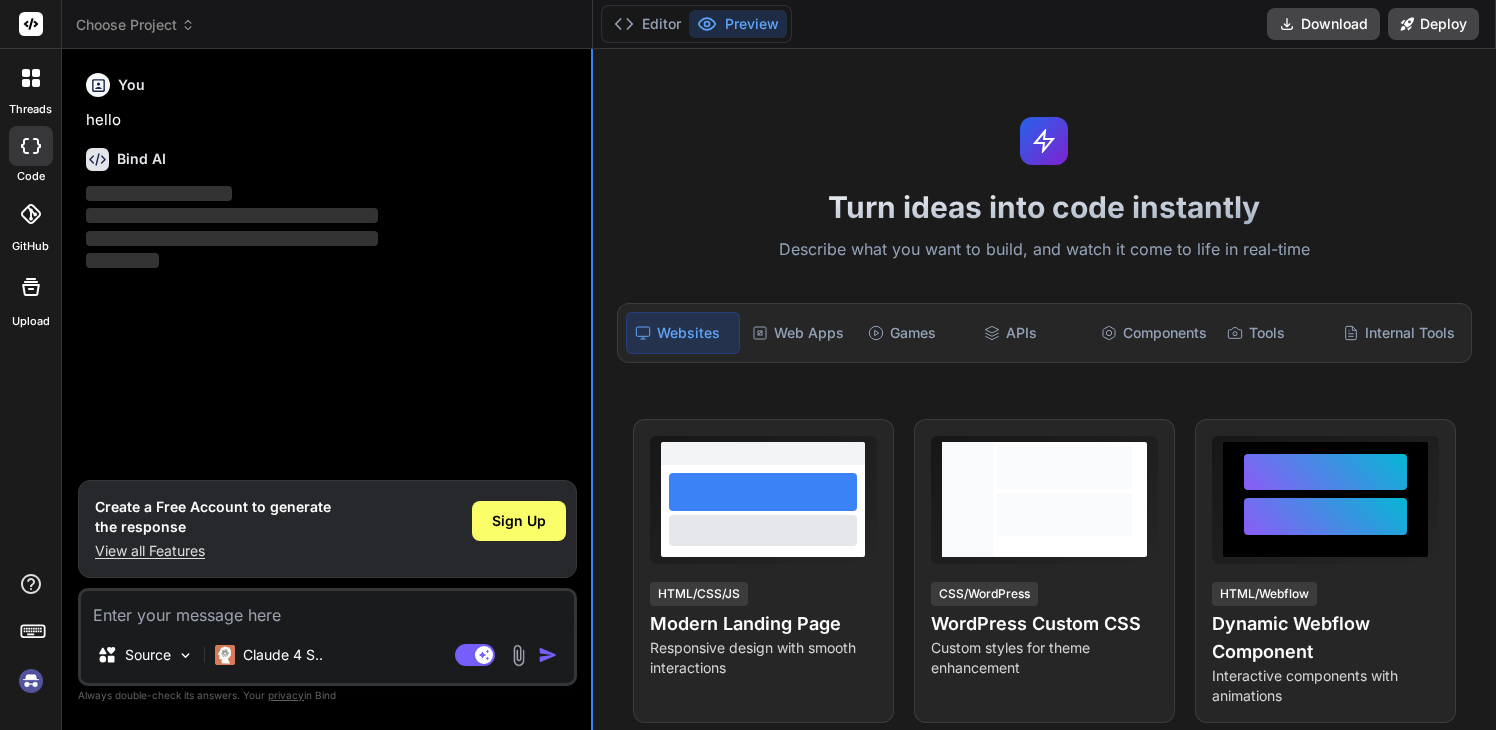 type on "x" 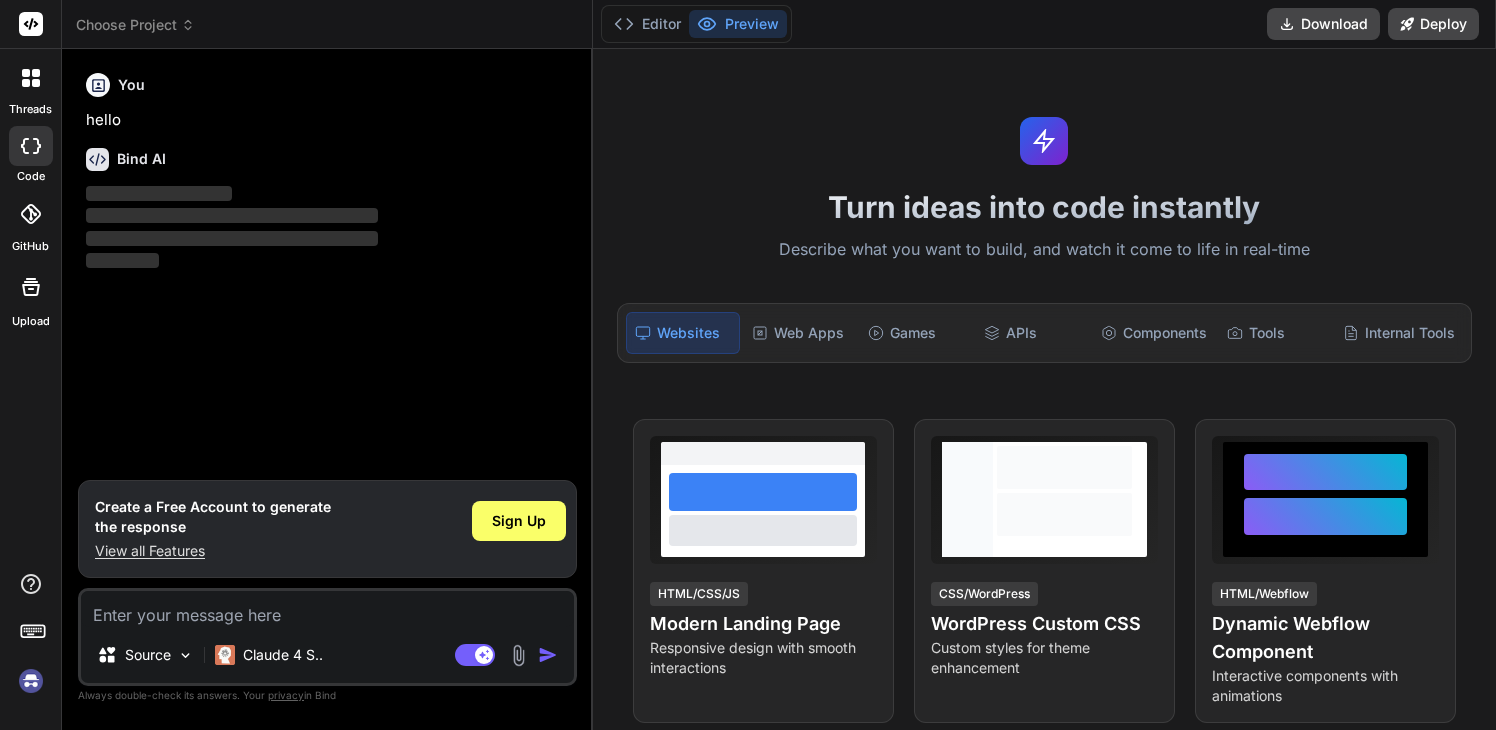 click at bounding box center [327, 609] 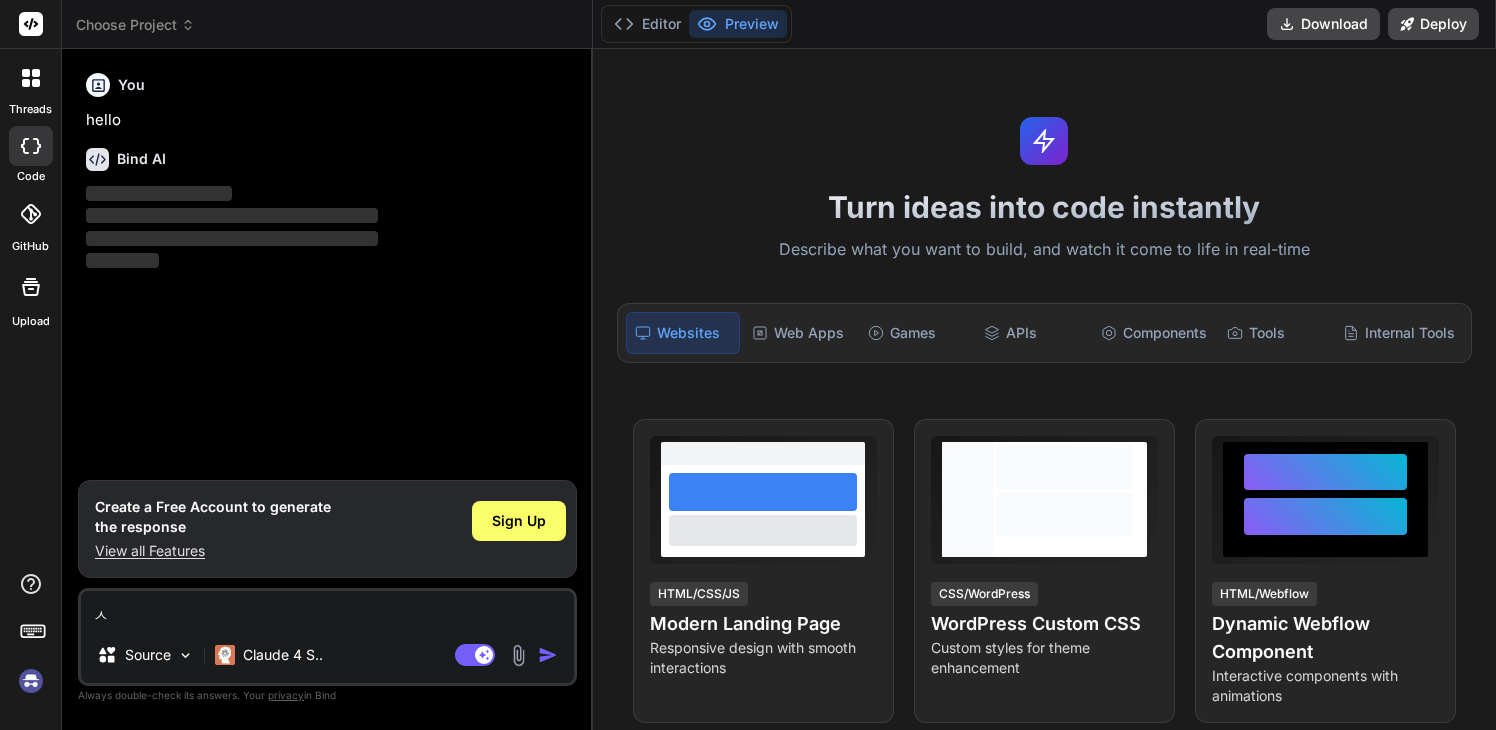 type on "시" 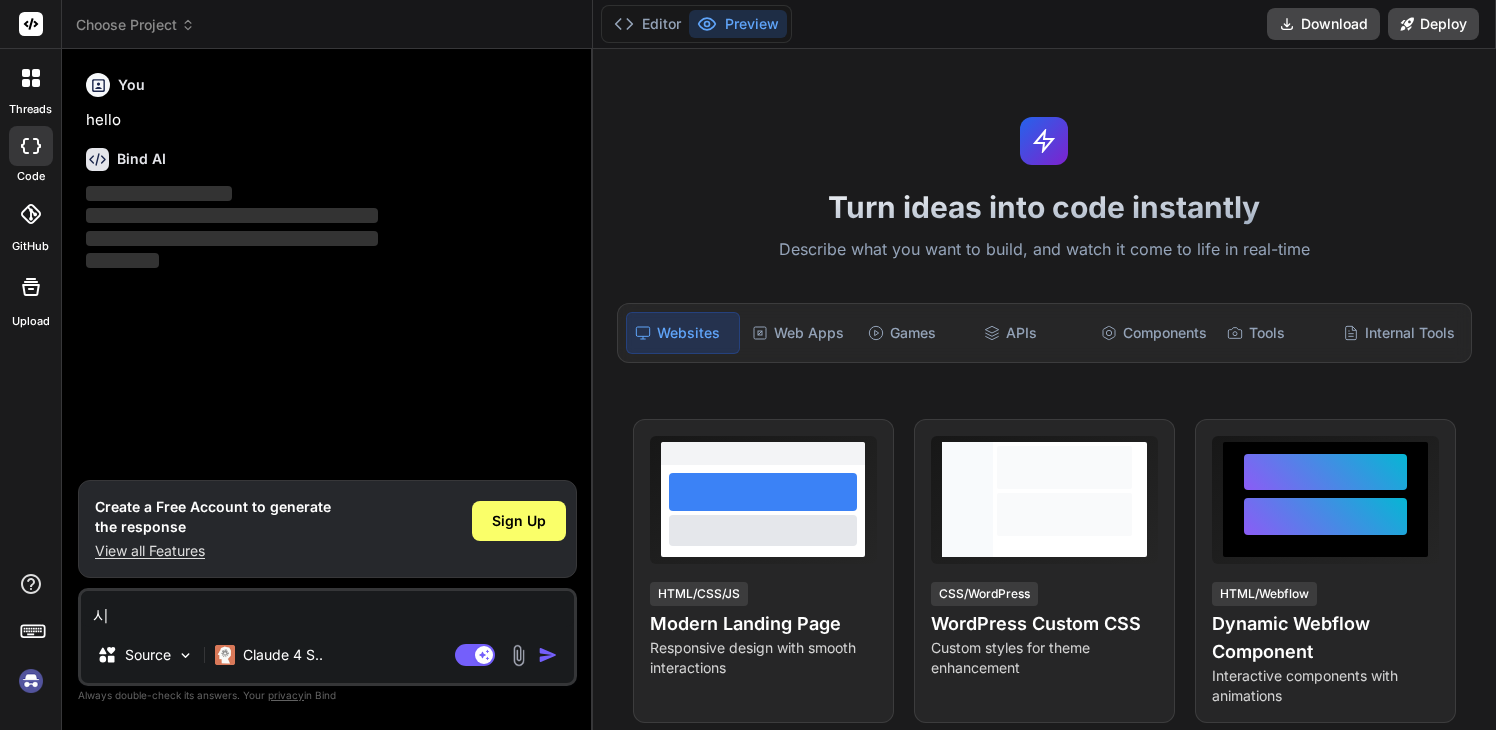 type on "ㅅ" 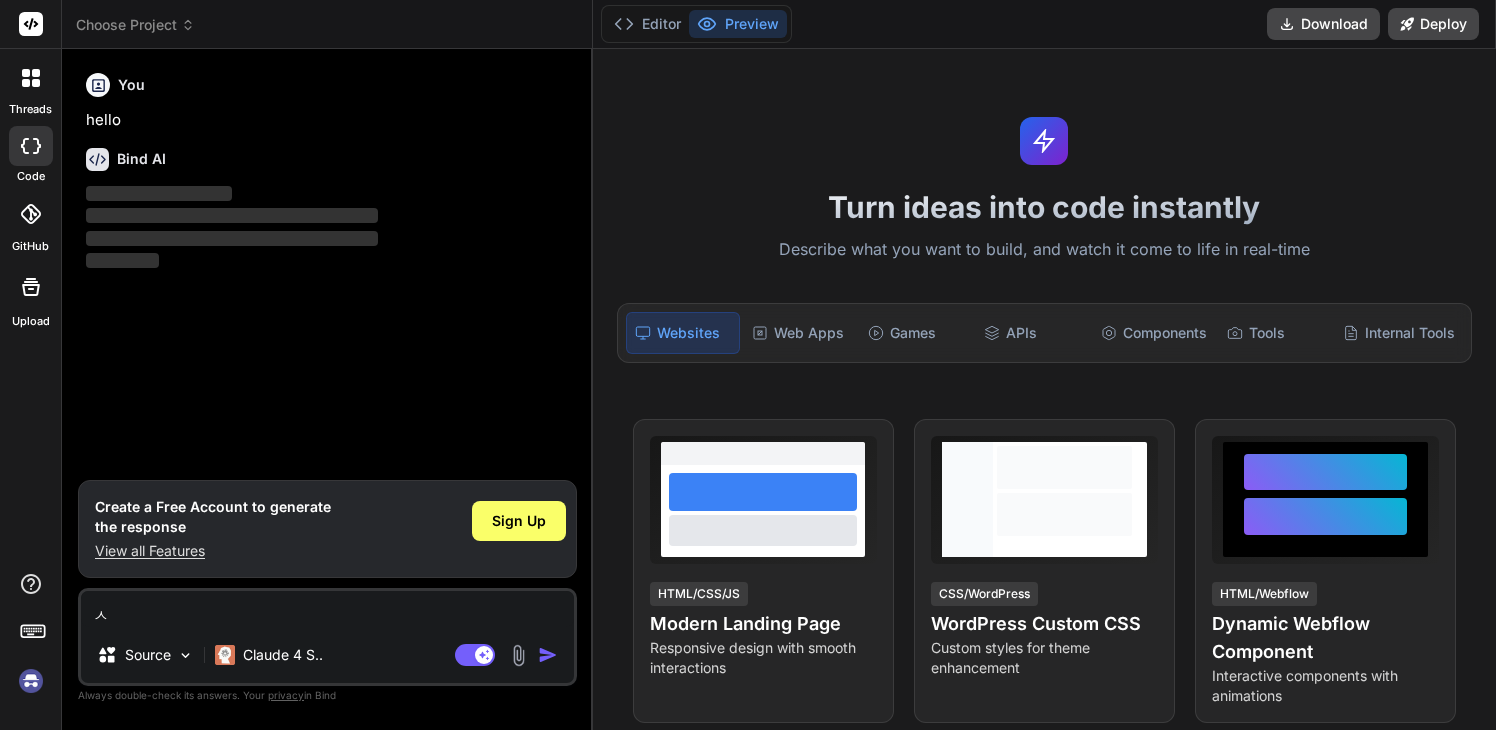 type 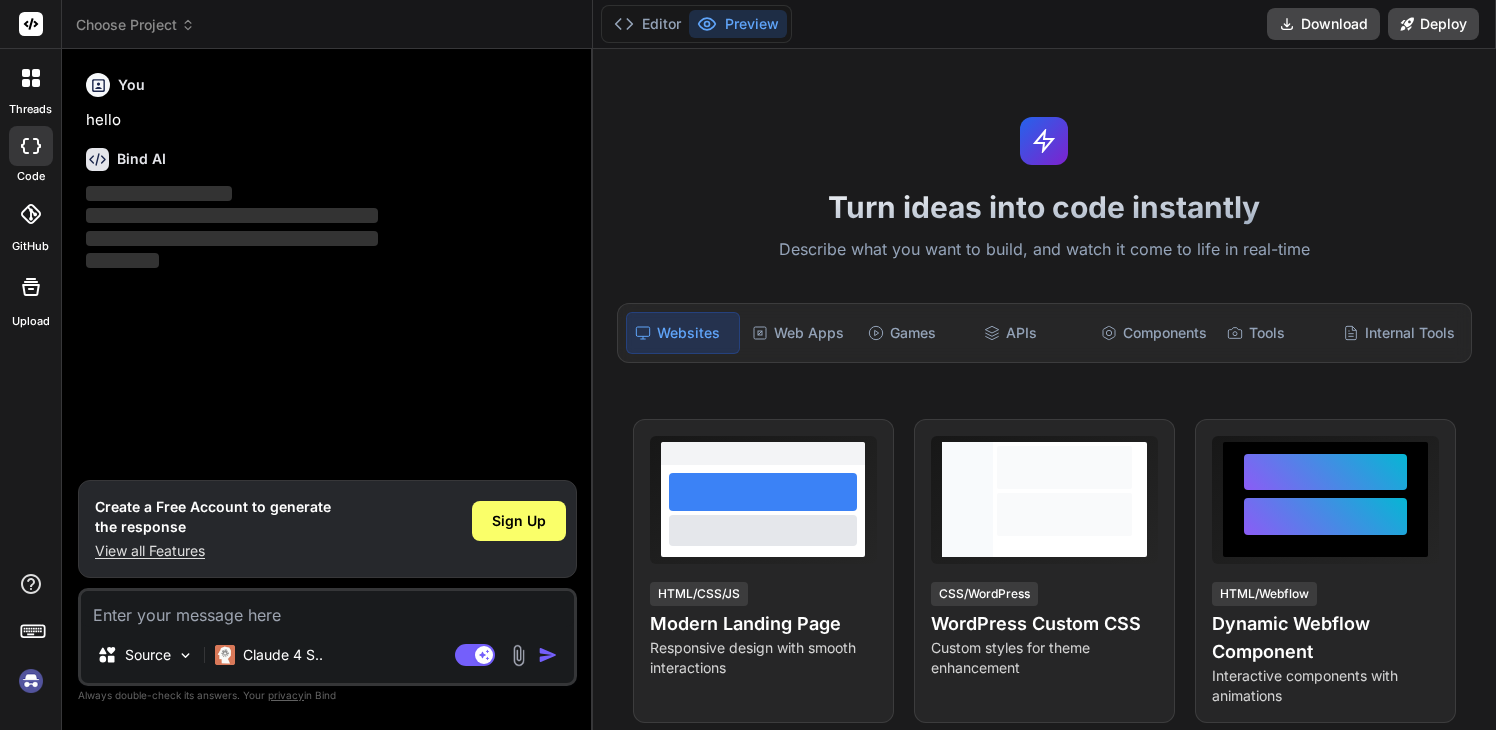 type on "ㅈ" 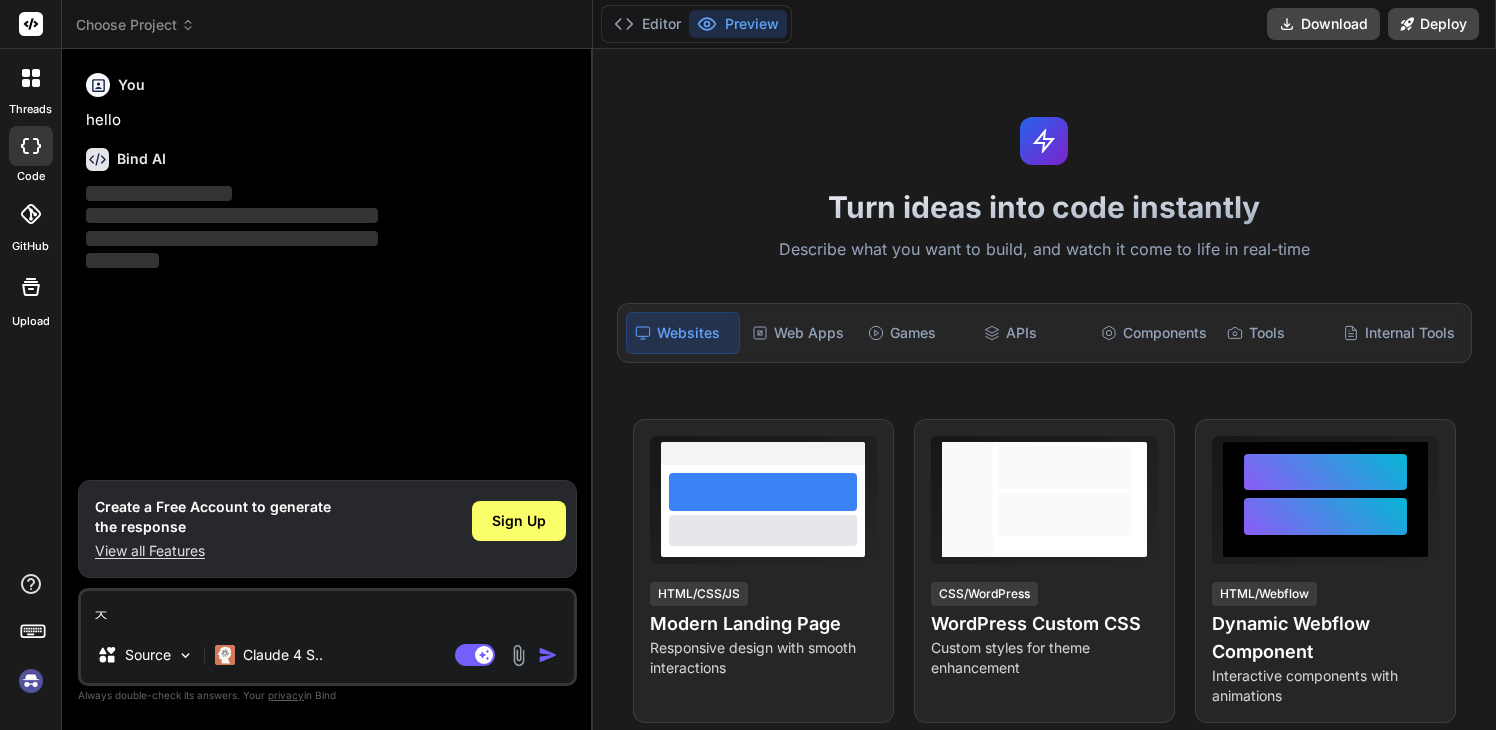 type on "재" 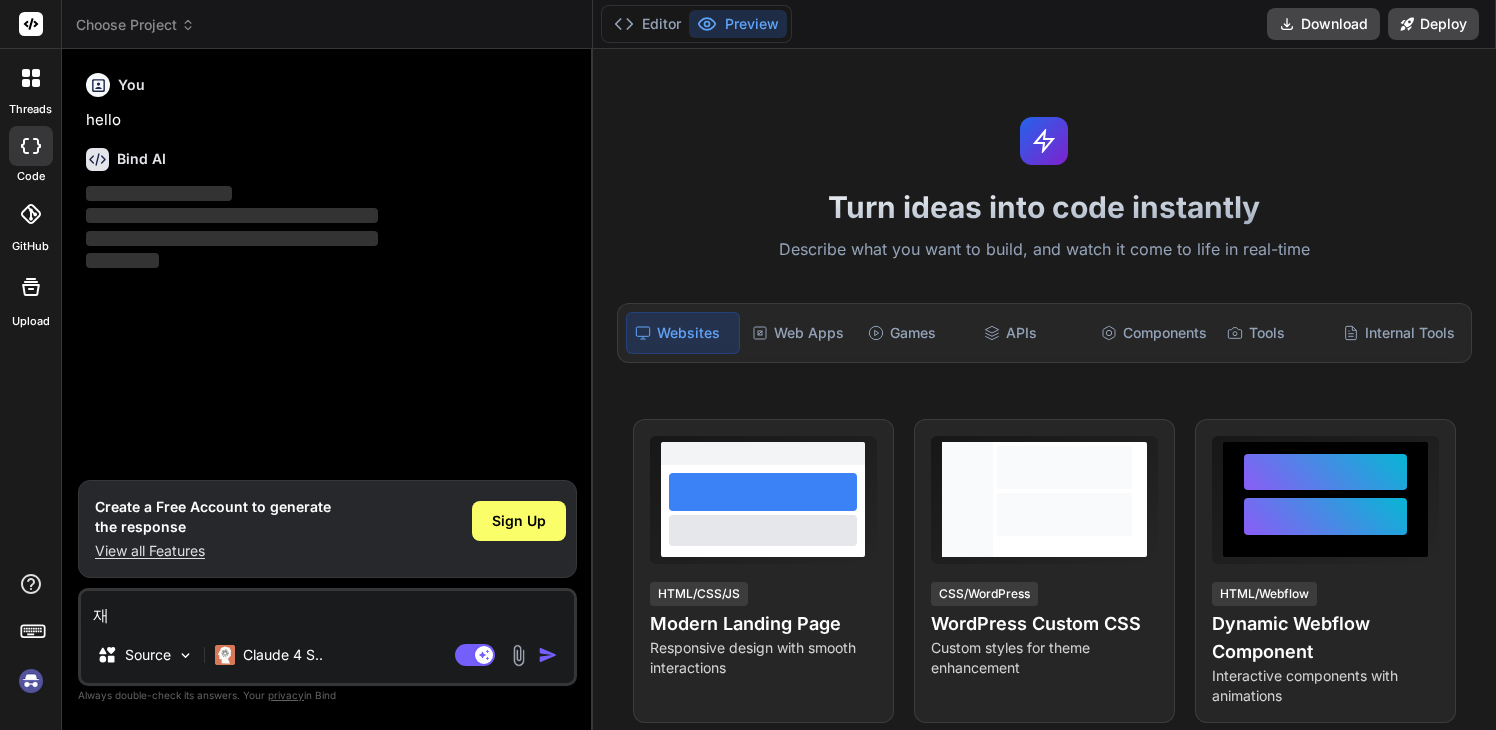 type on "잼" 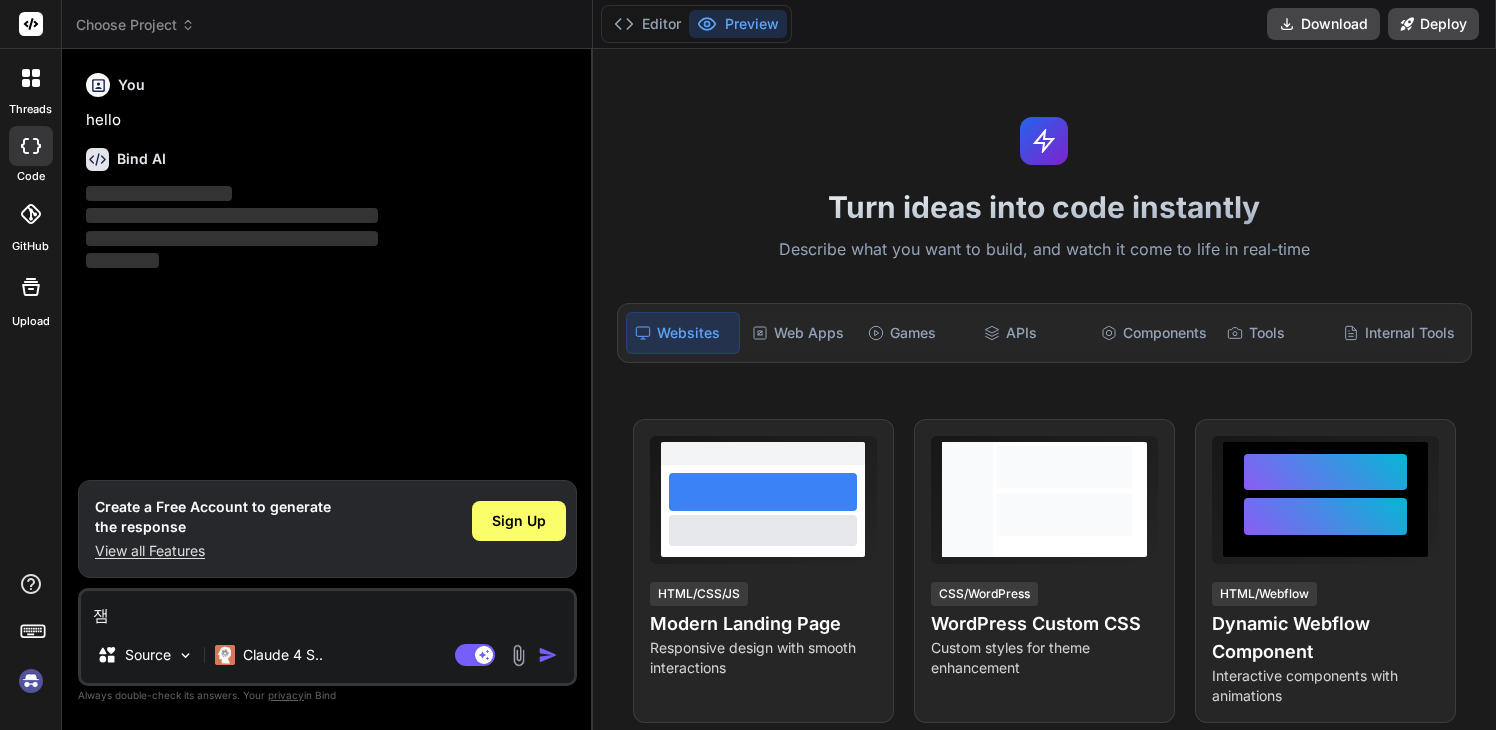type on "재미" 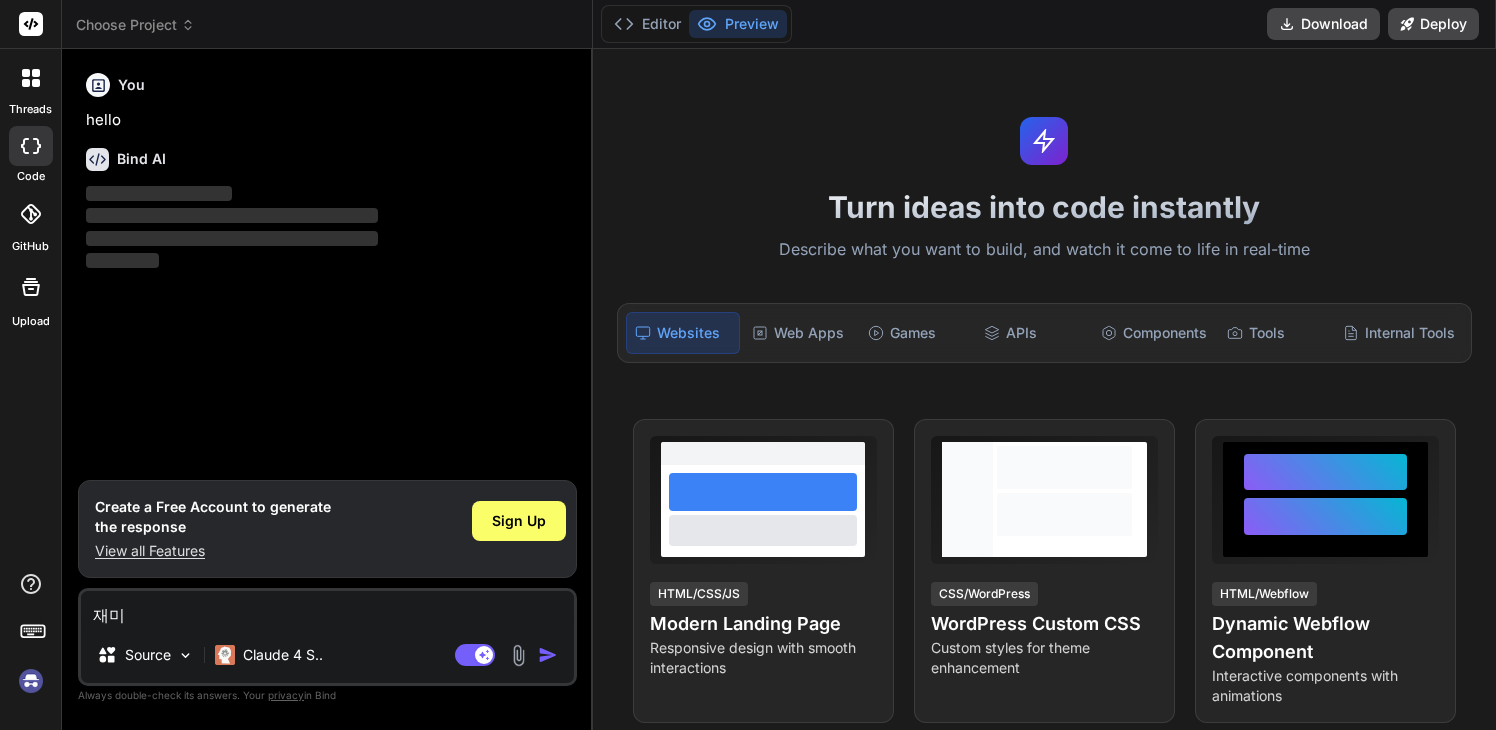 type on "재밍" 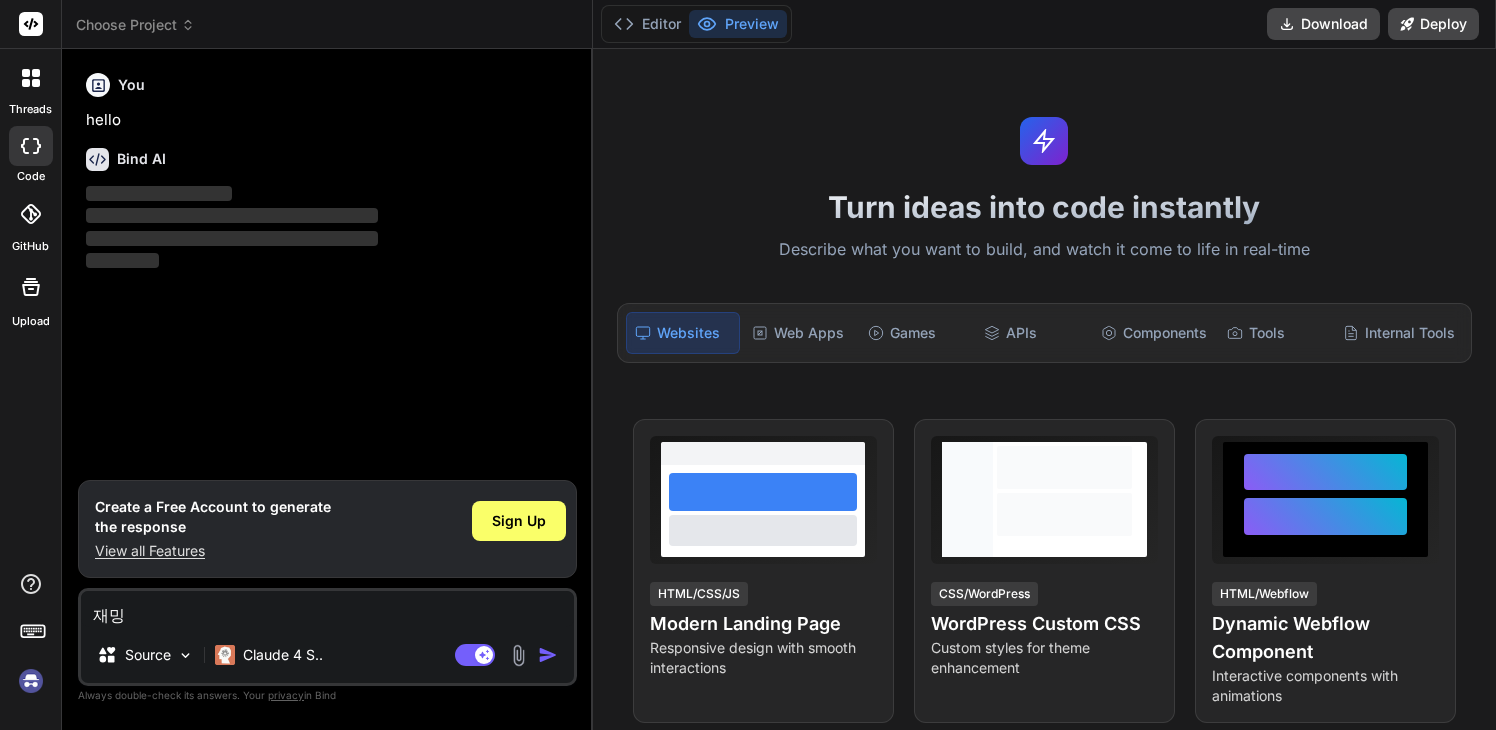 type on "재미이" 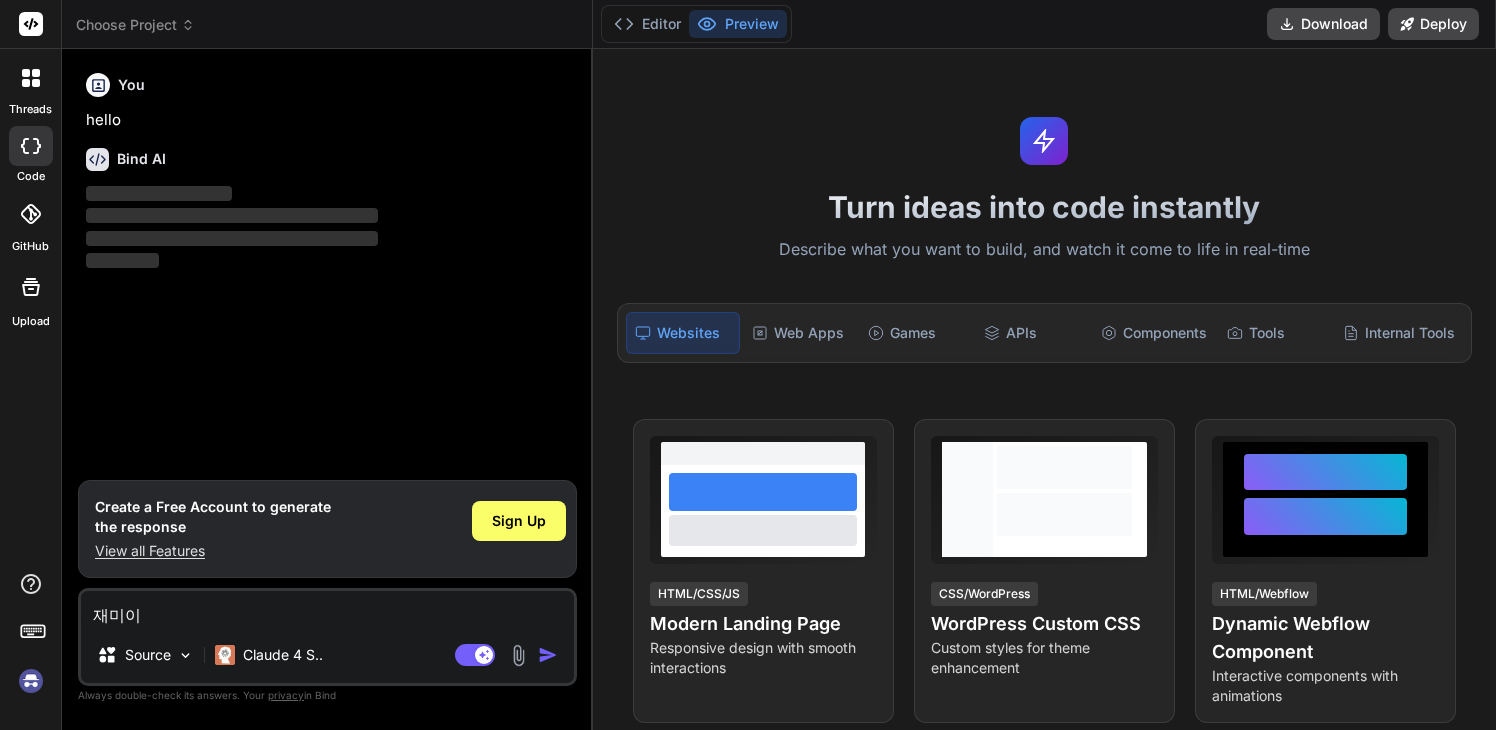 type on "재미있" 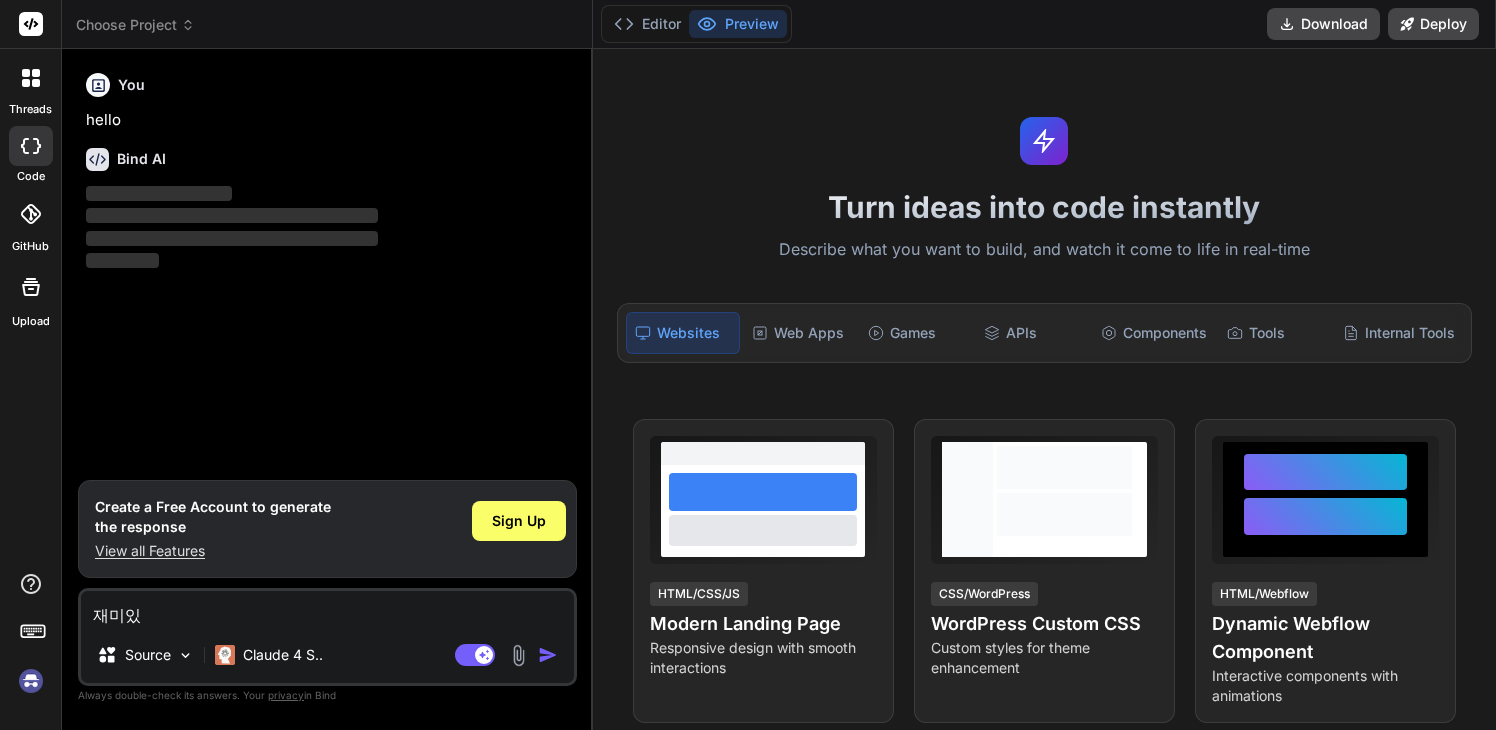 type on "x" 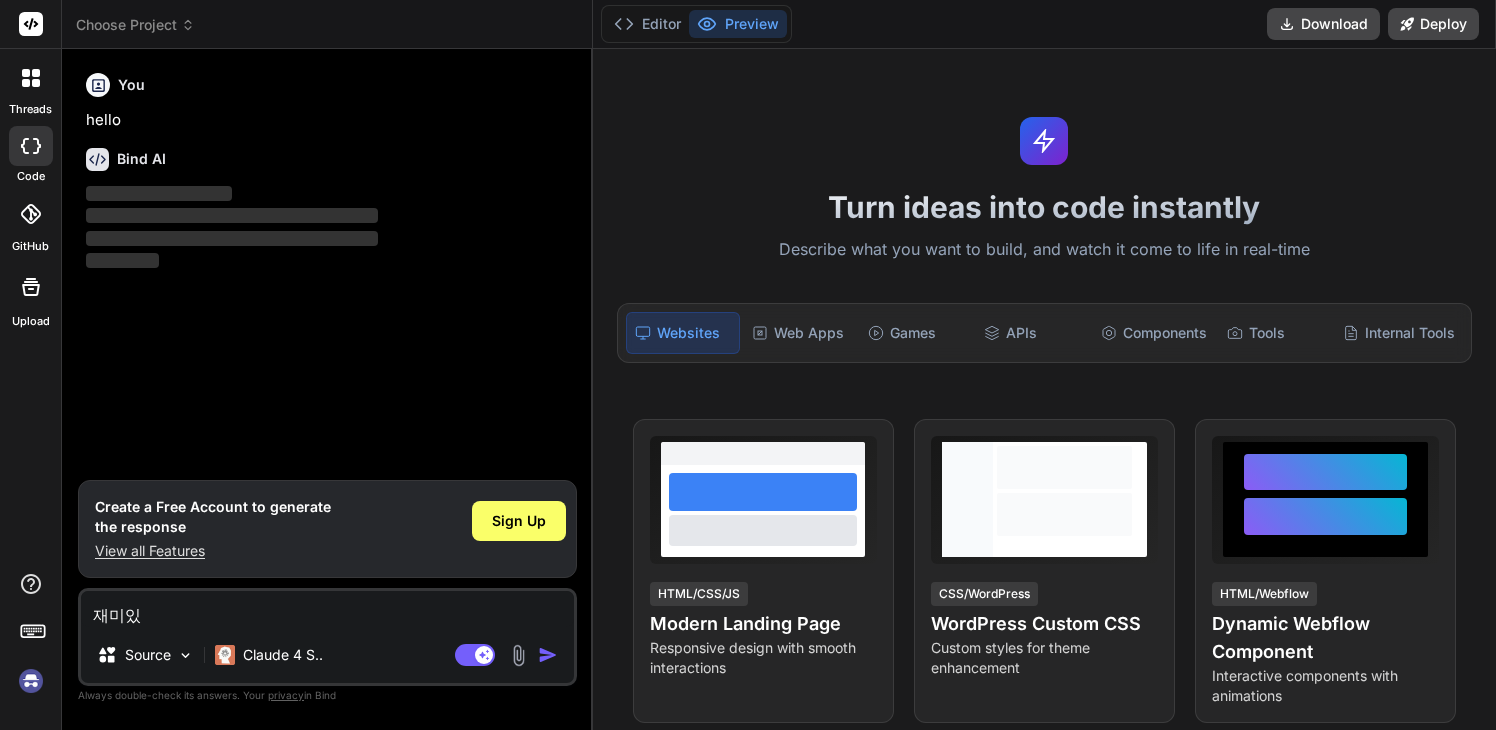 type on "x" 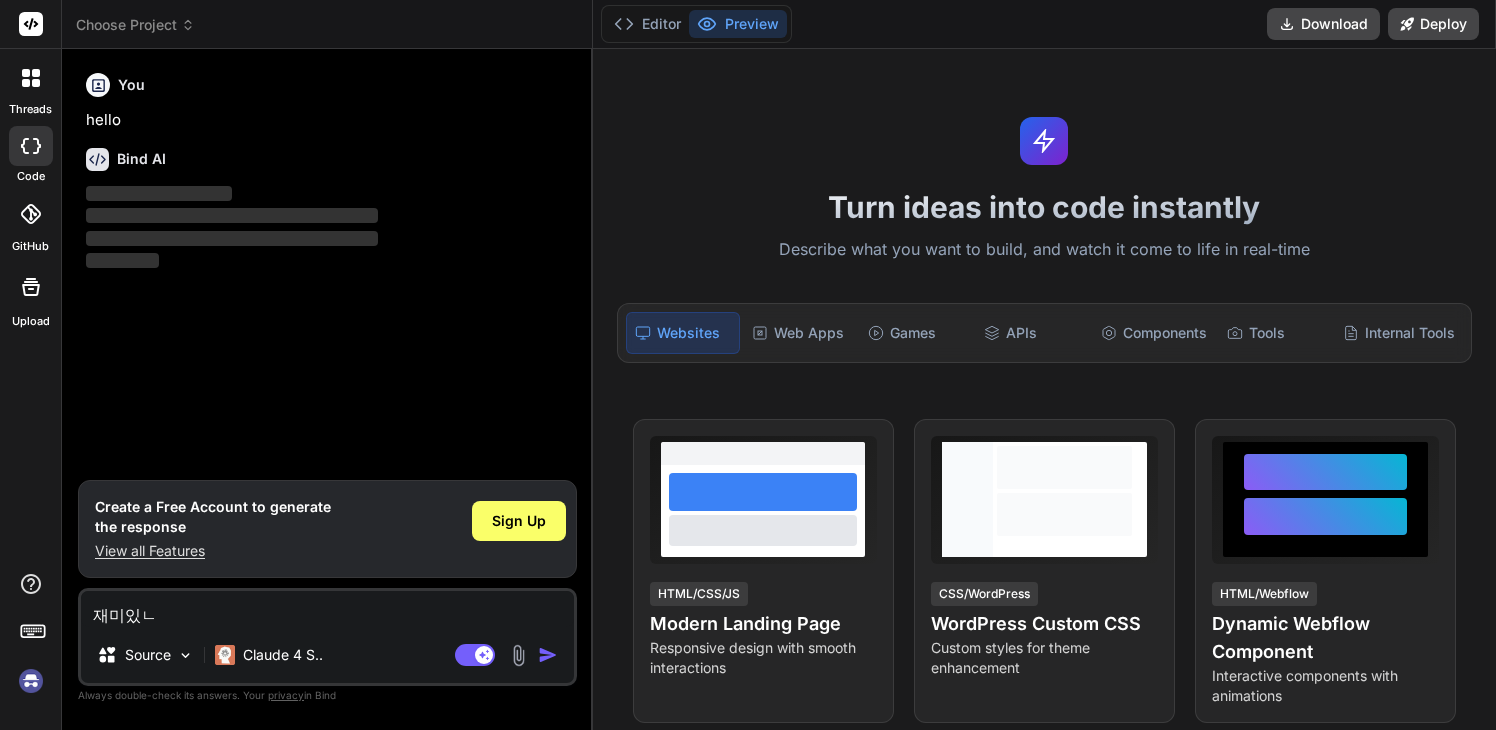 type on "재미있느" 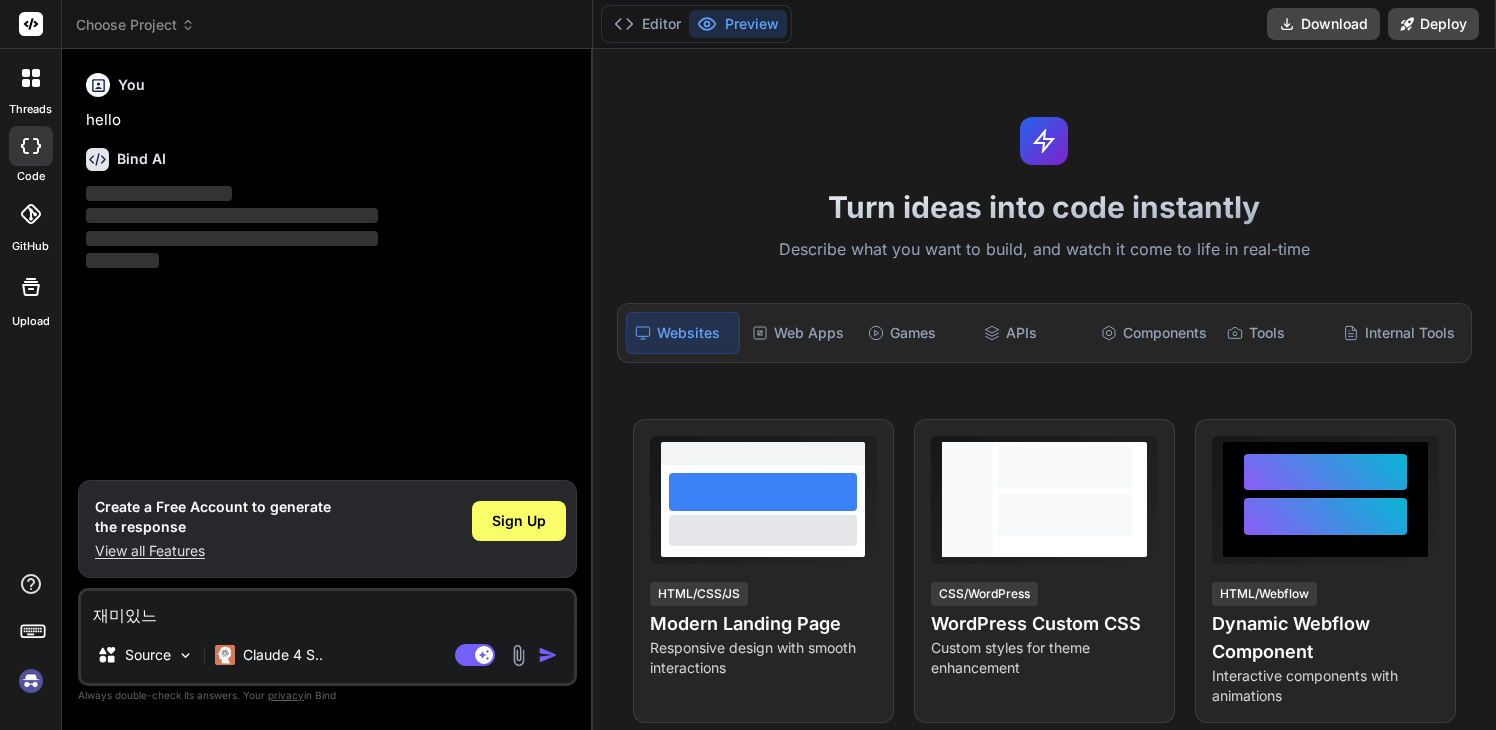 type on "재미있는" 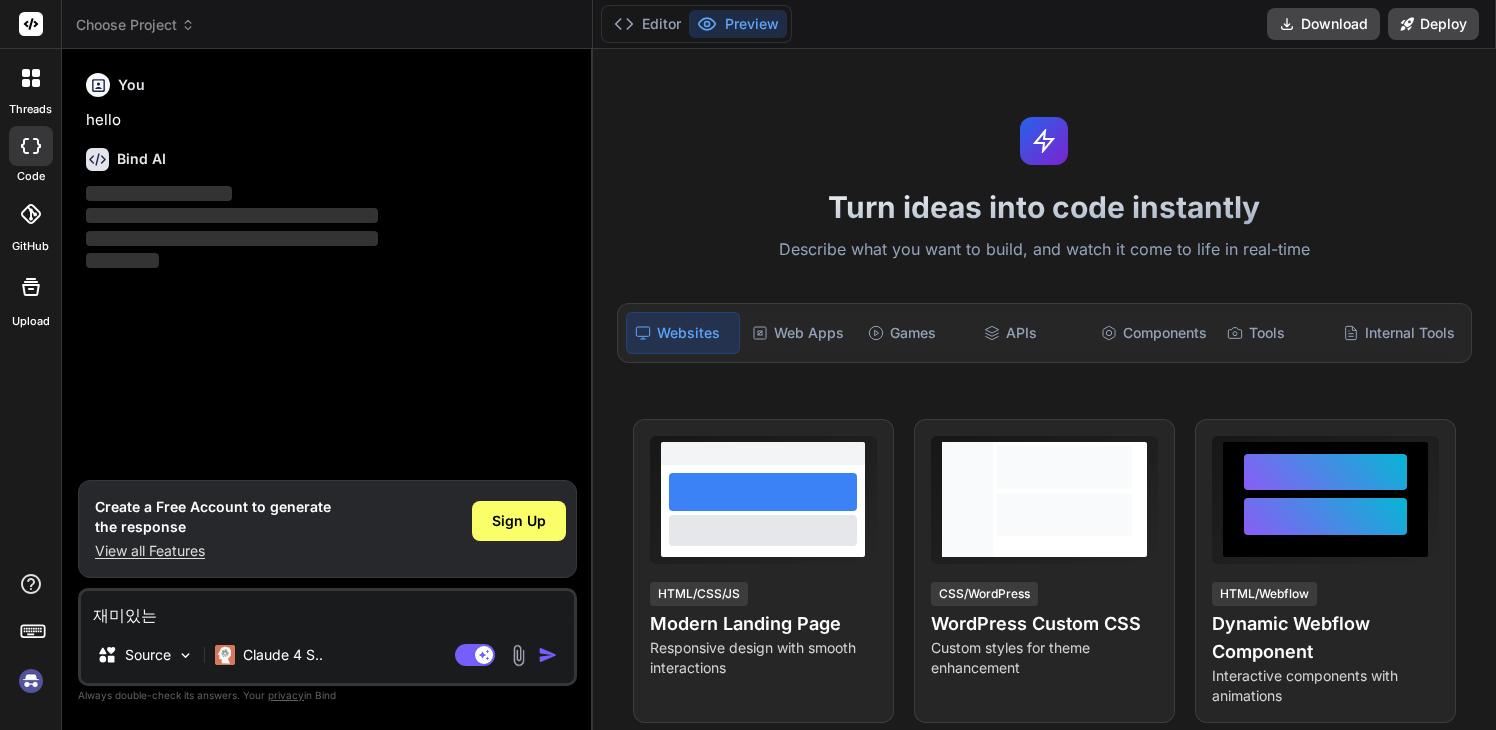 type on "재미있는" 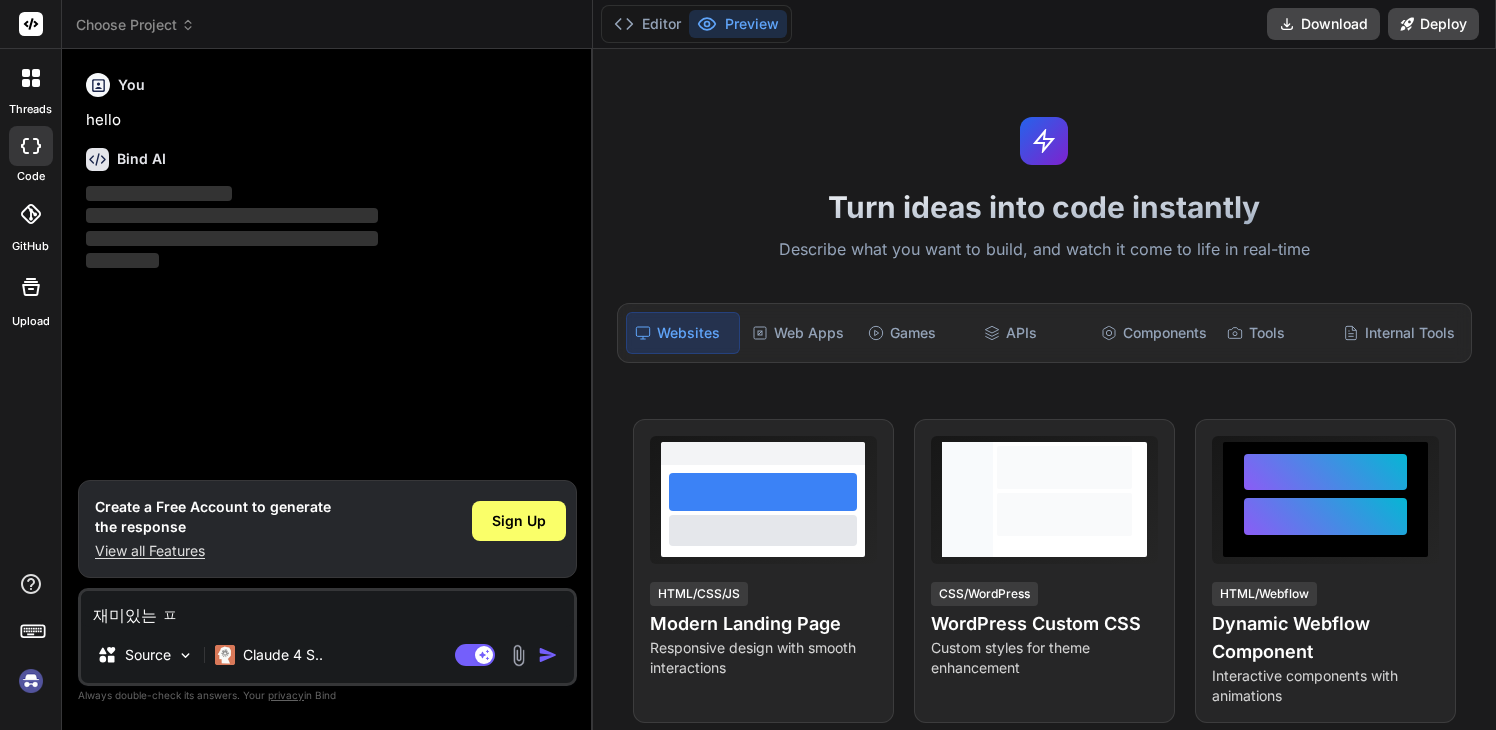 type on "재미있는 페" 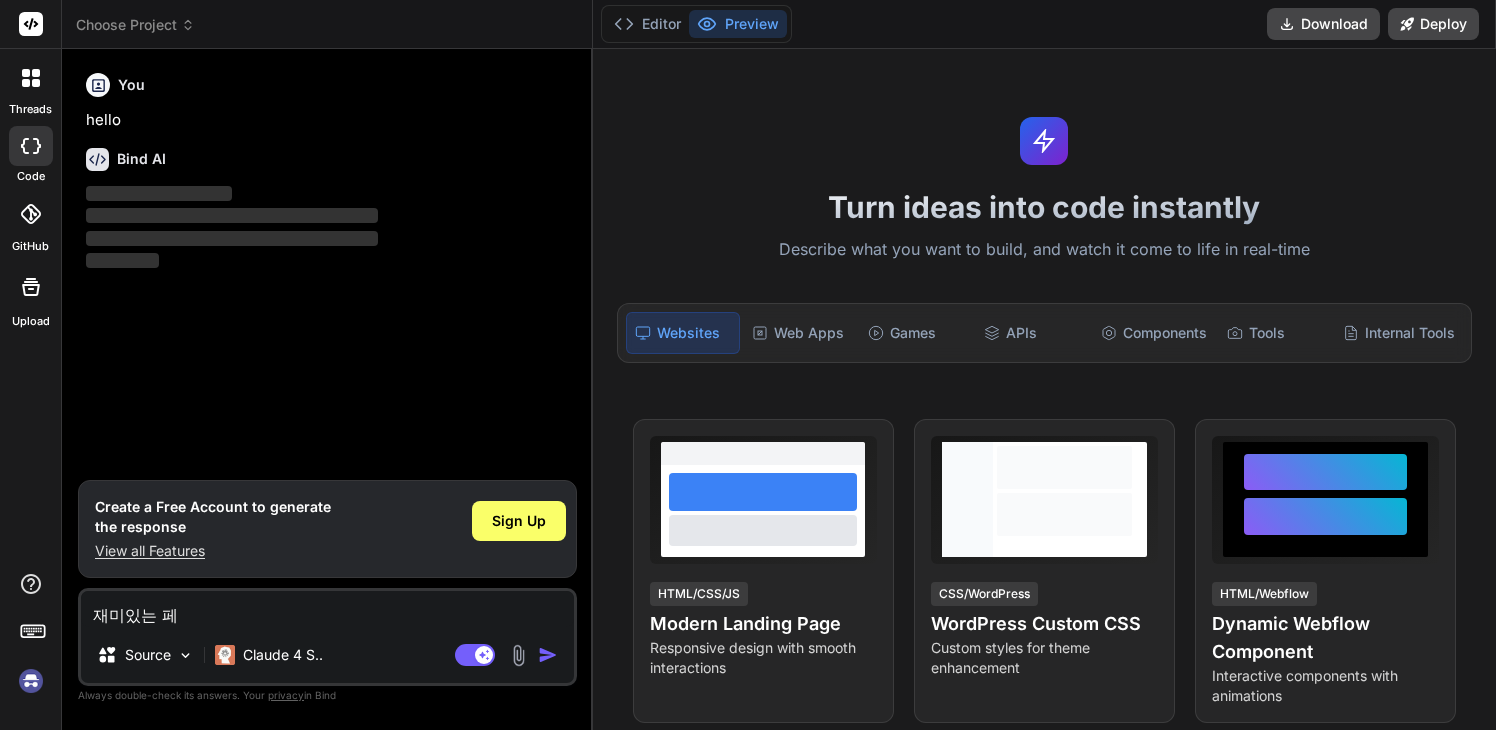 type on "재미있는 펭" 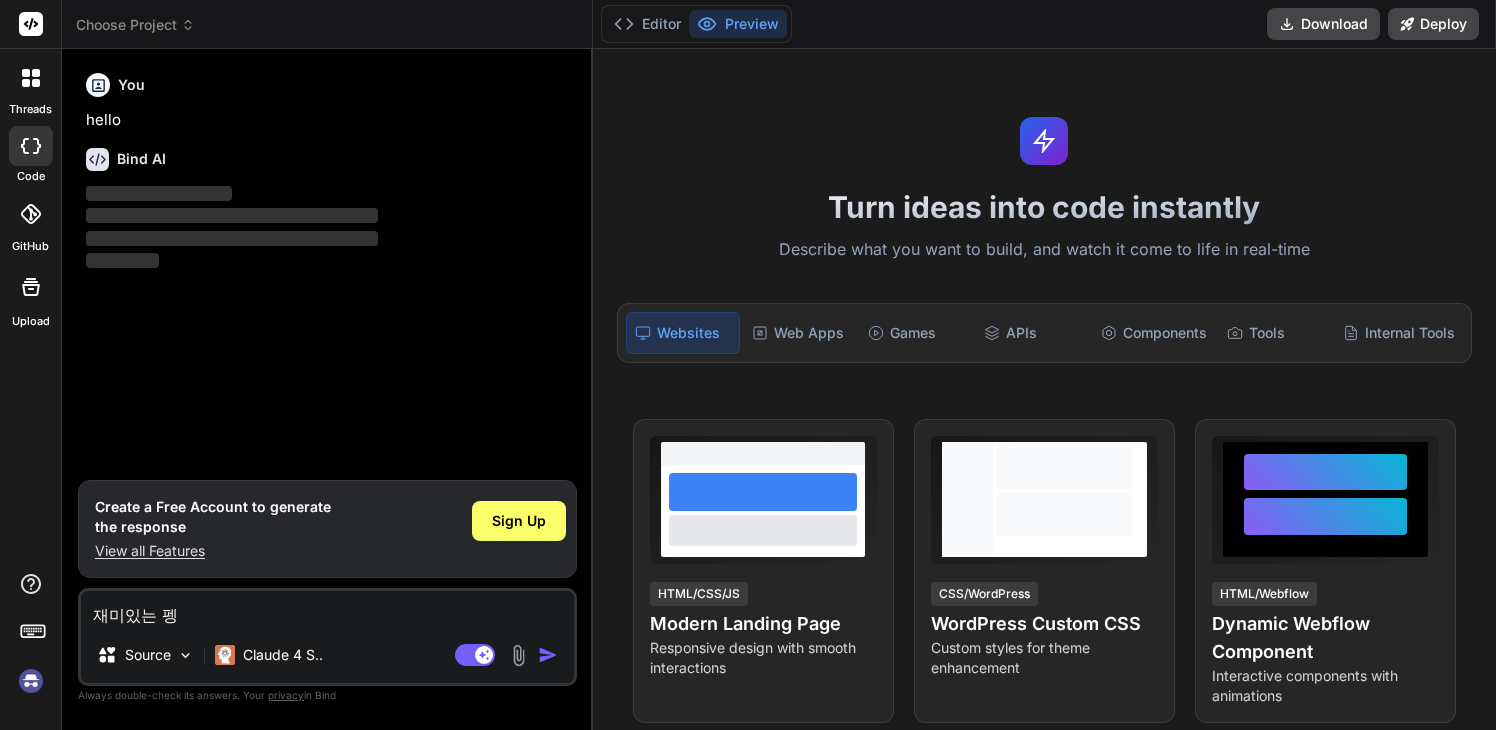 type on "재미있는 페이" 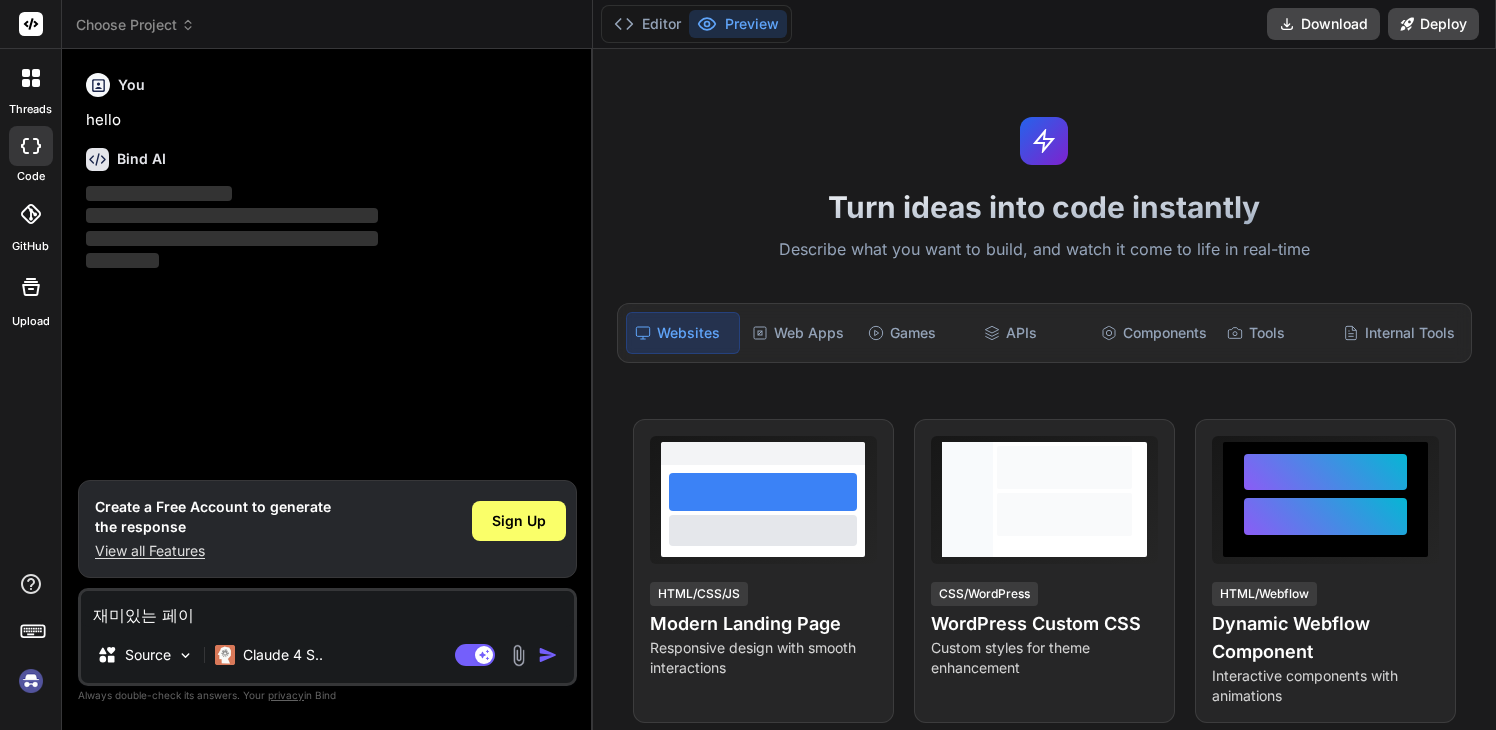 type on "재미있는 페잊" 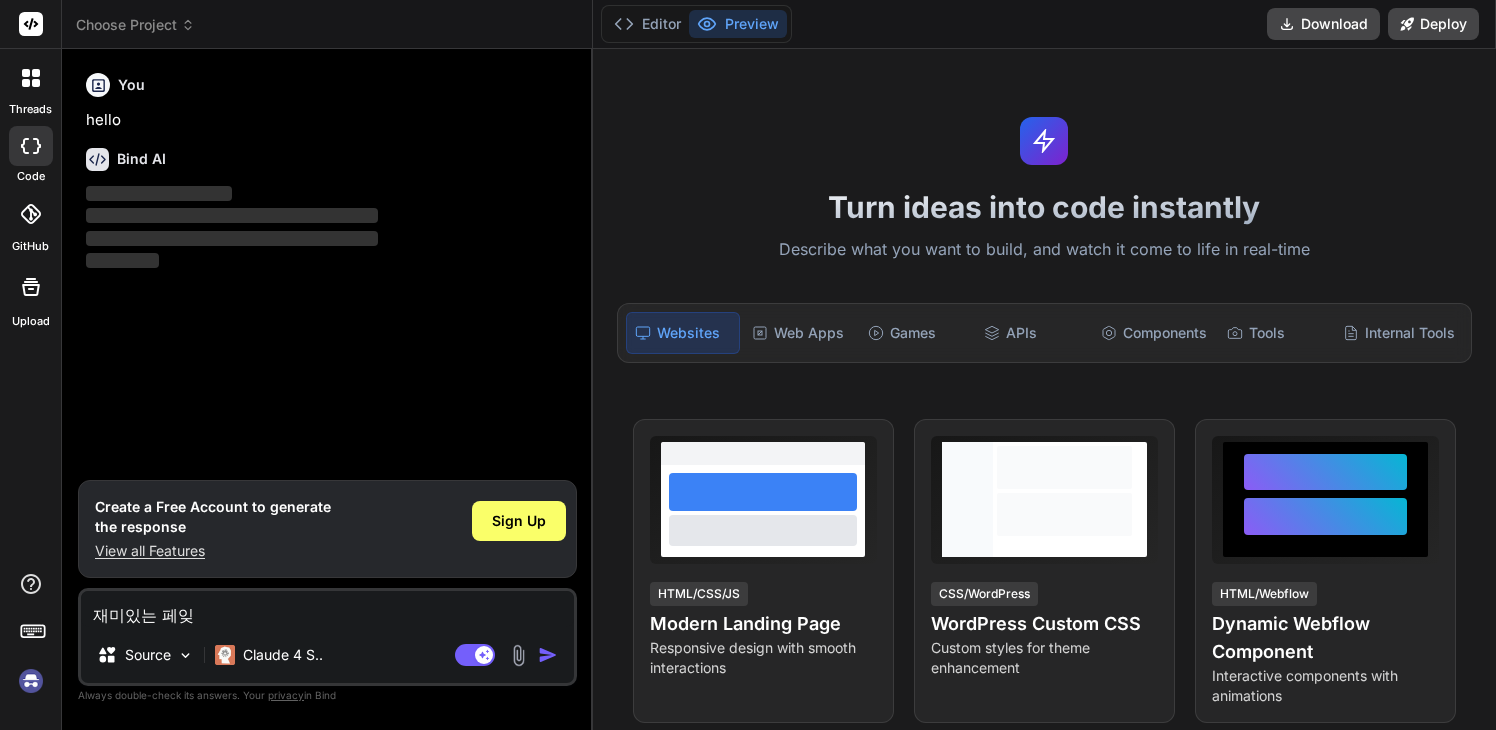 type on "재미있는 페이지" 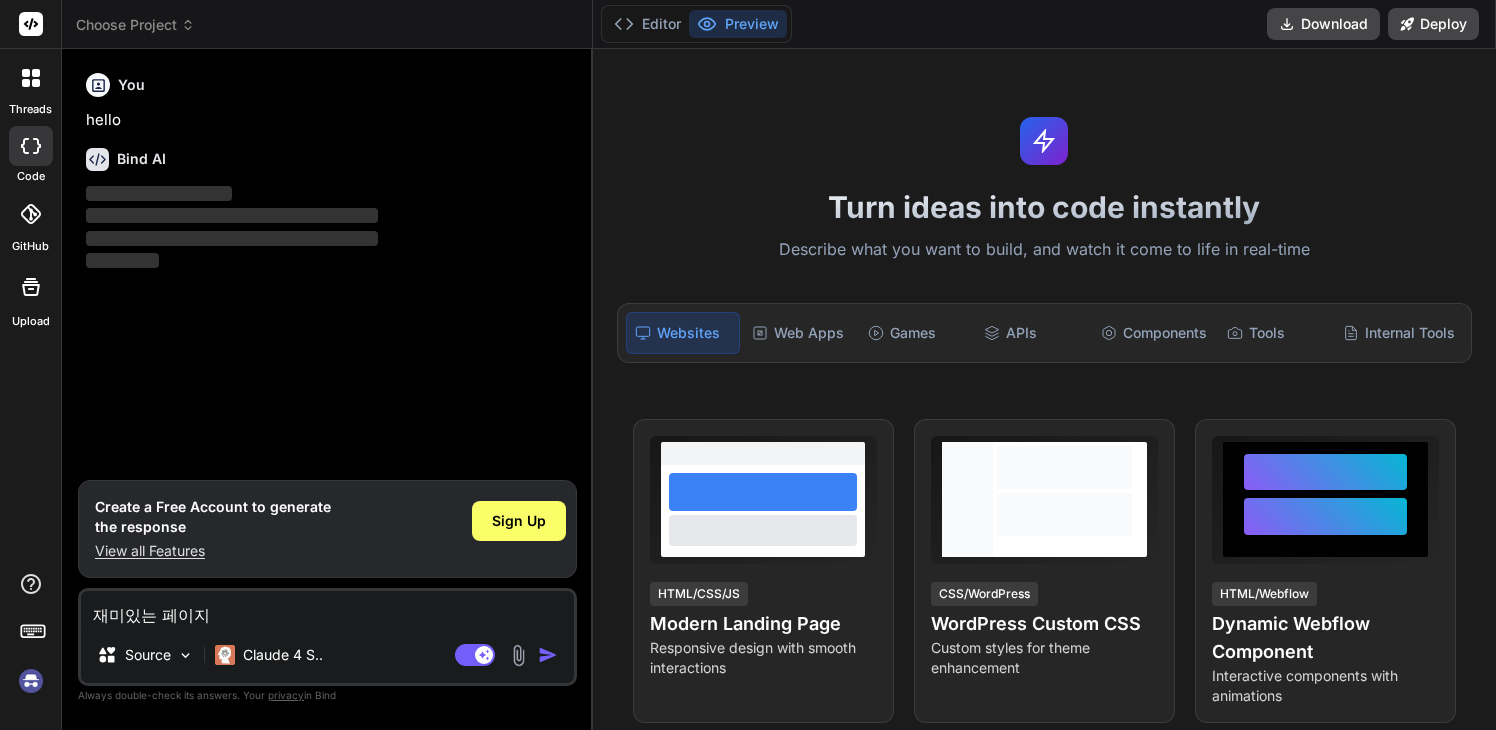 type on "x" 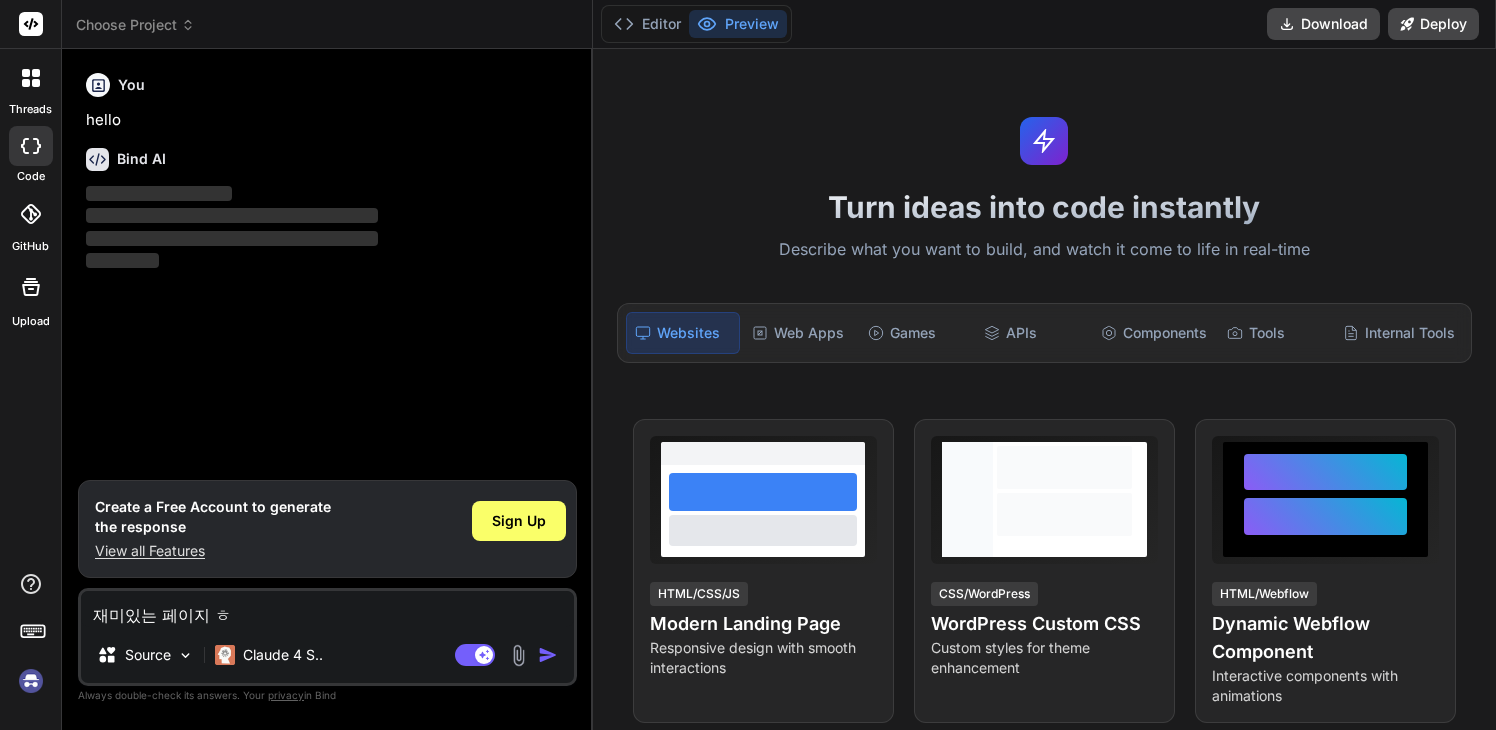 type on "재미있는 페이지 하" 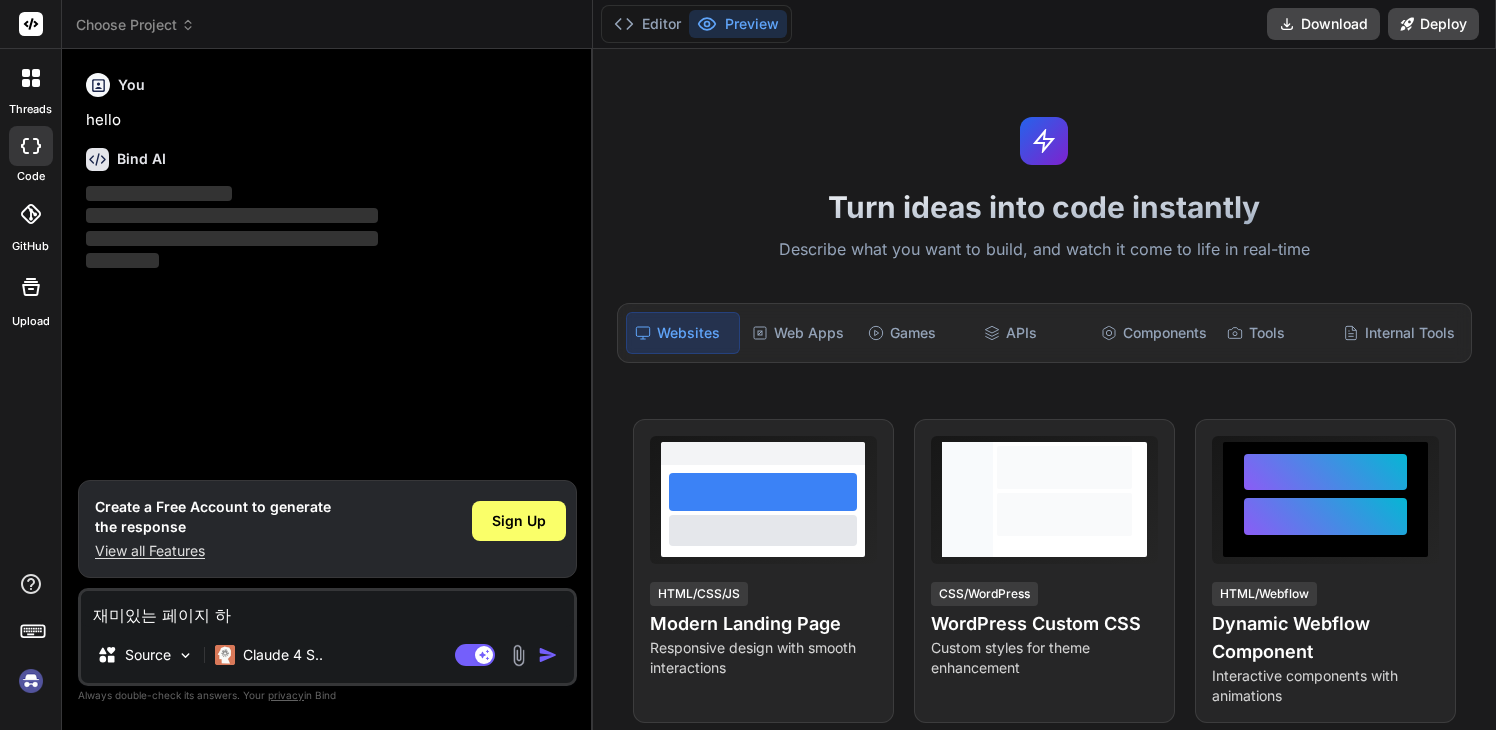 type on "x" 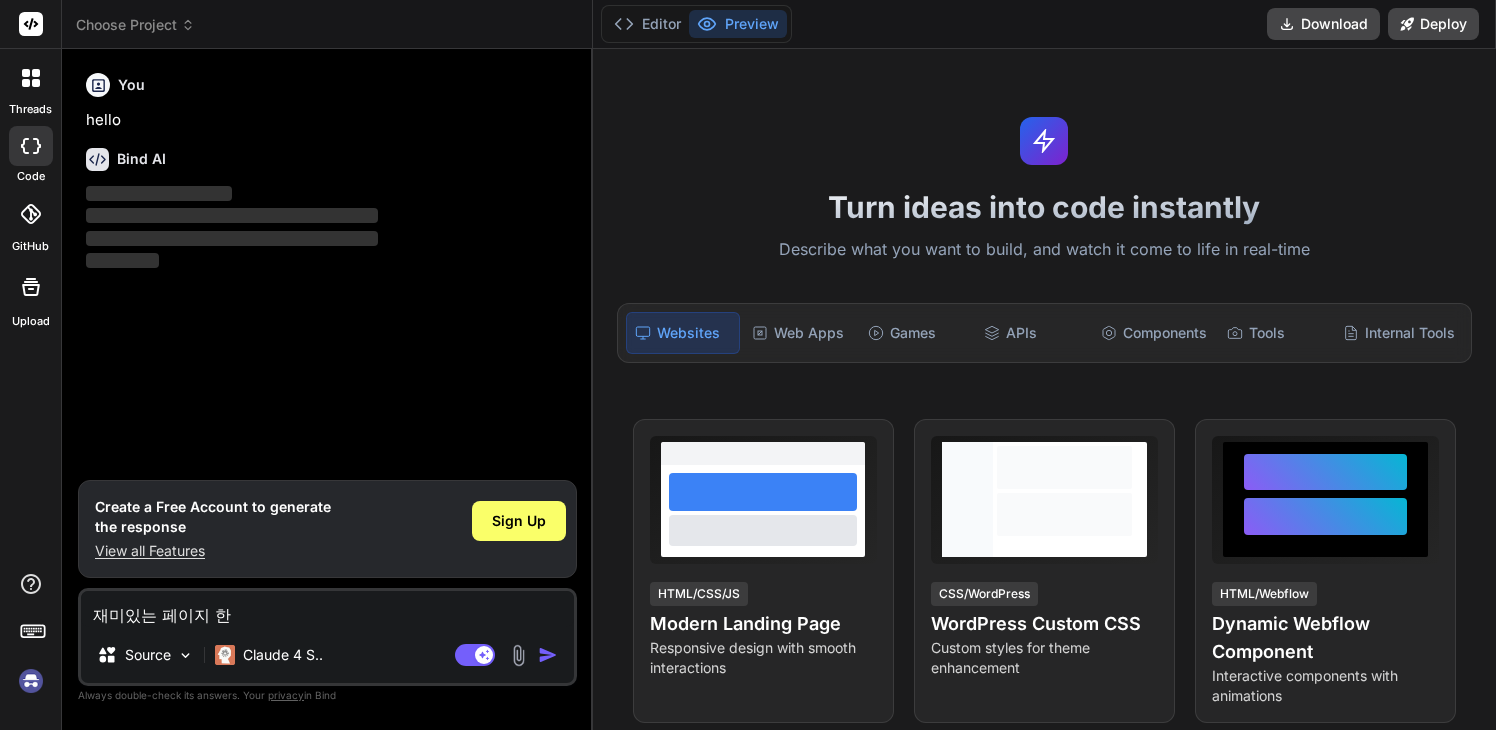 type on "재미있는 페이지 하나" 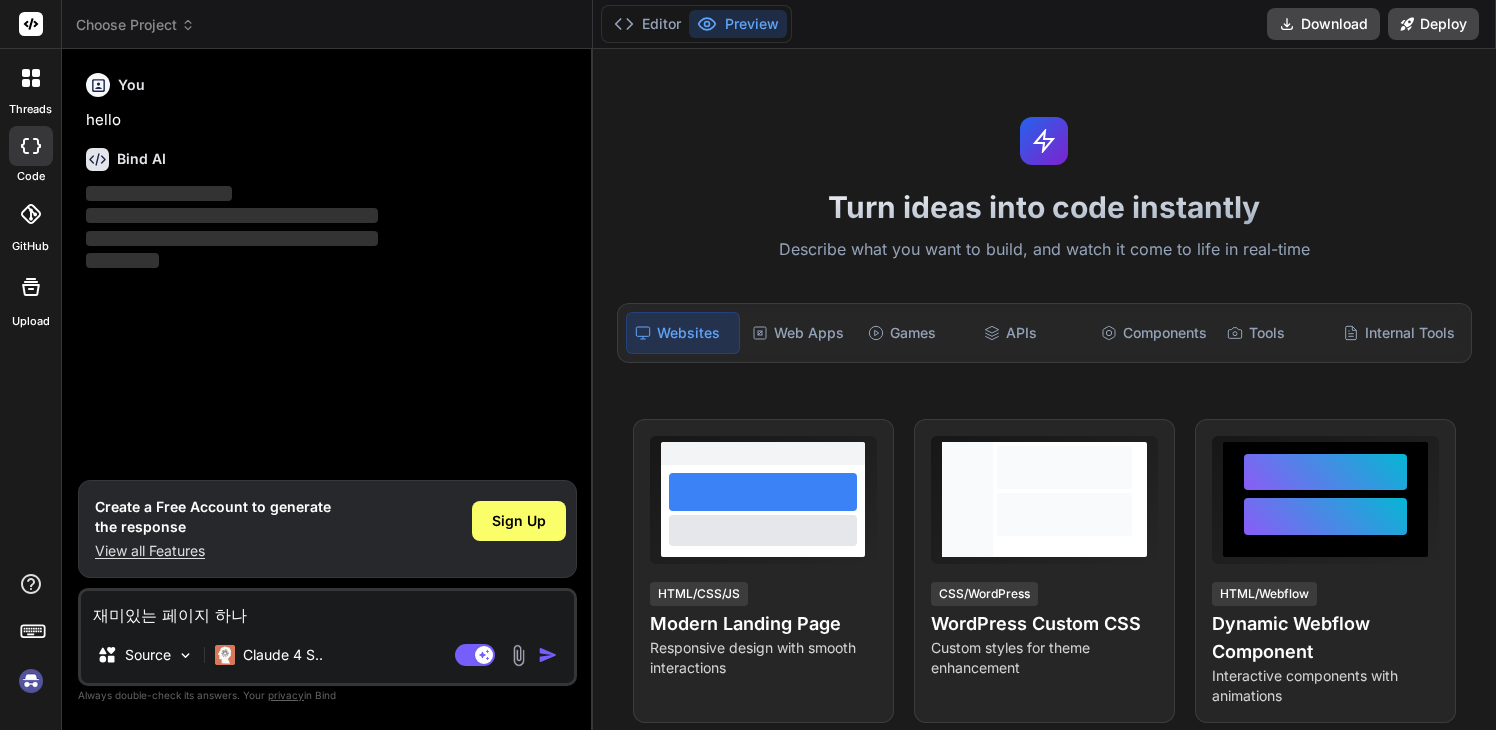 type on "x" 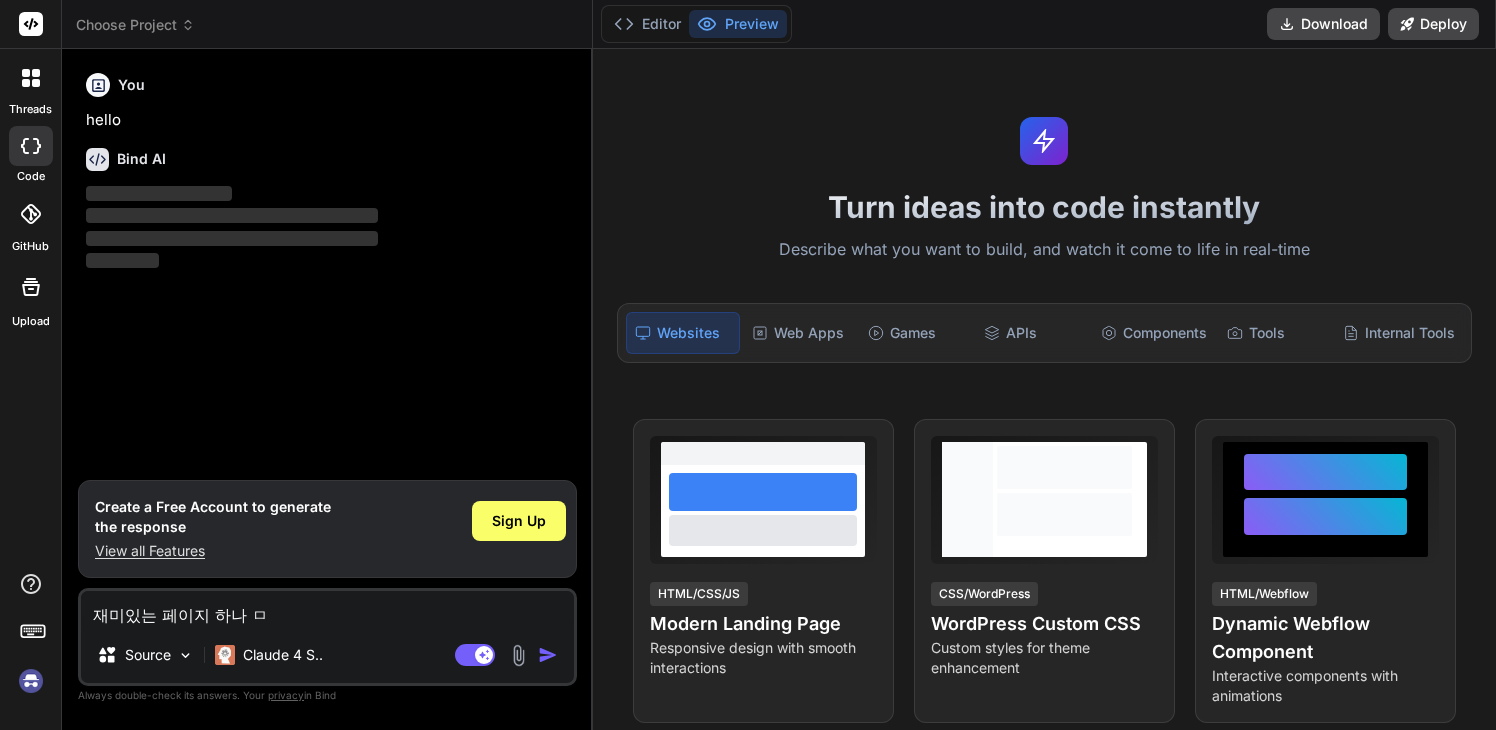 type on "재미있는 페이지 하나 마" 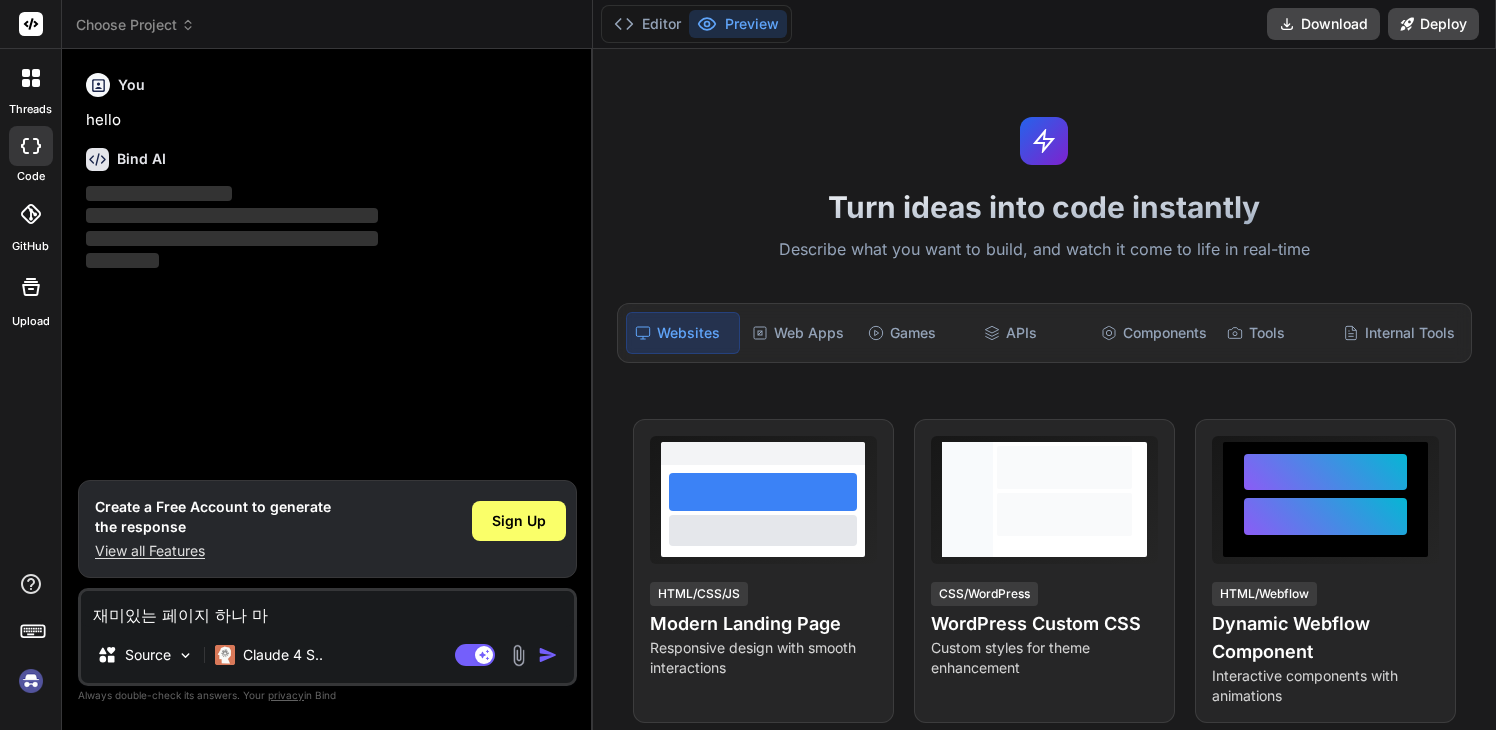type on "재미있는 페이지 하나 만" 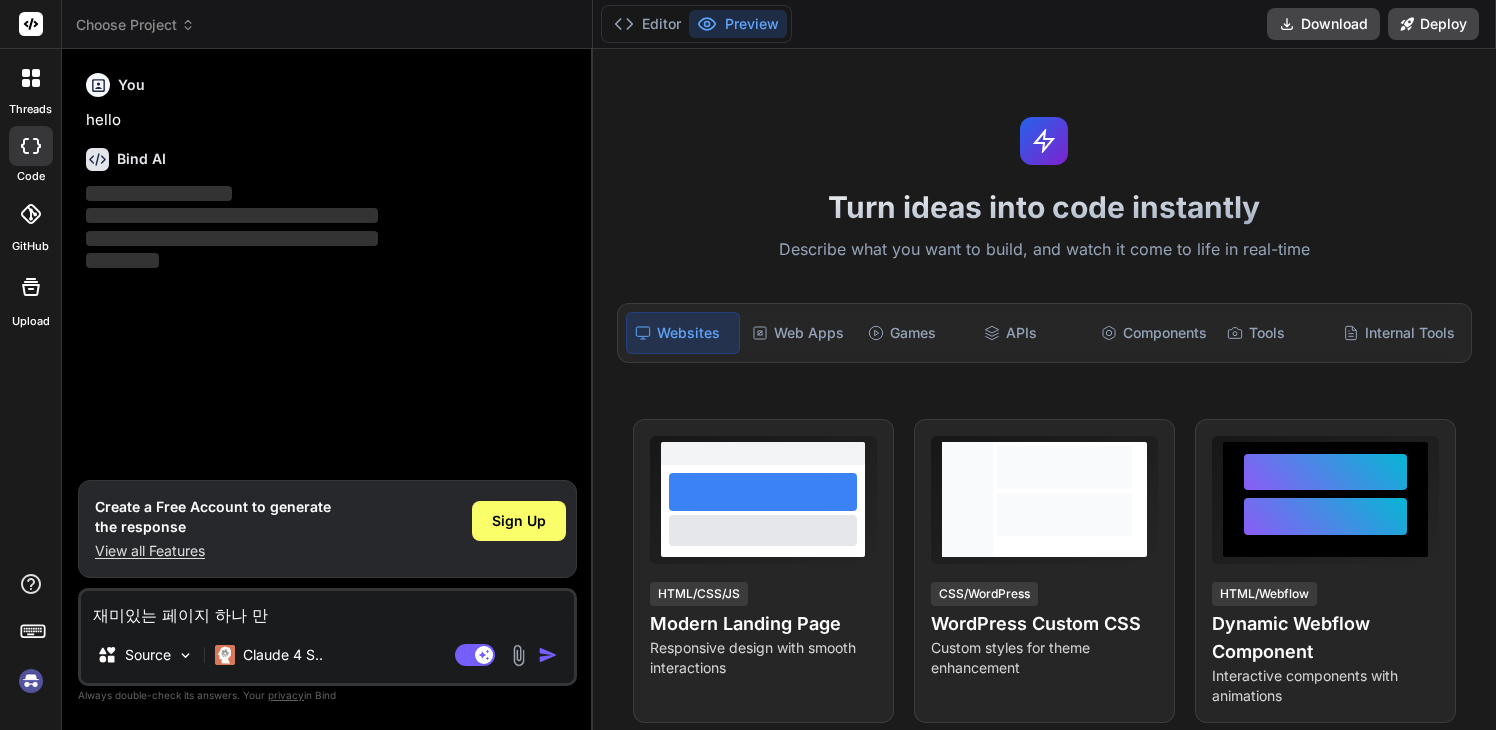 type on "재미있는 페이지 하나 만ㄷ" 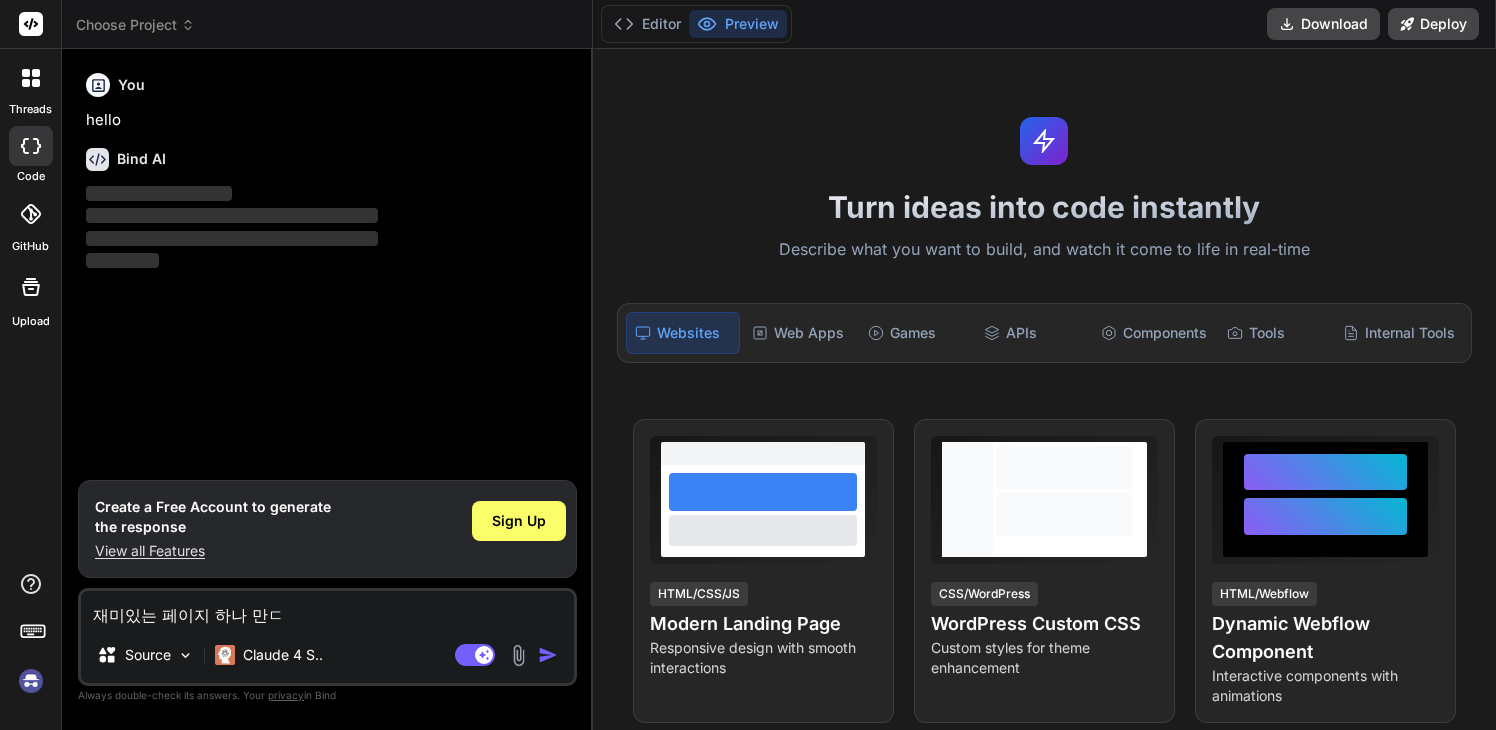 type on "재미있는 페이지 하나 만드" 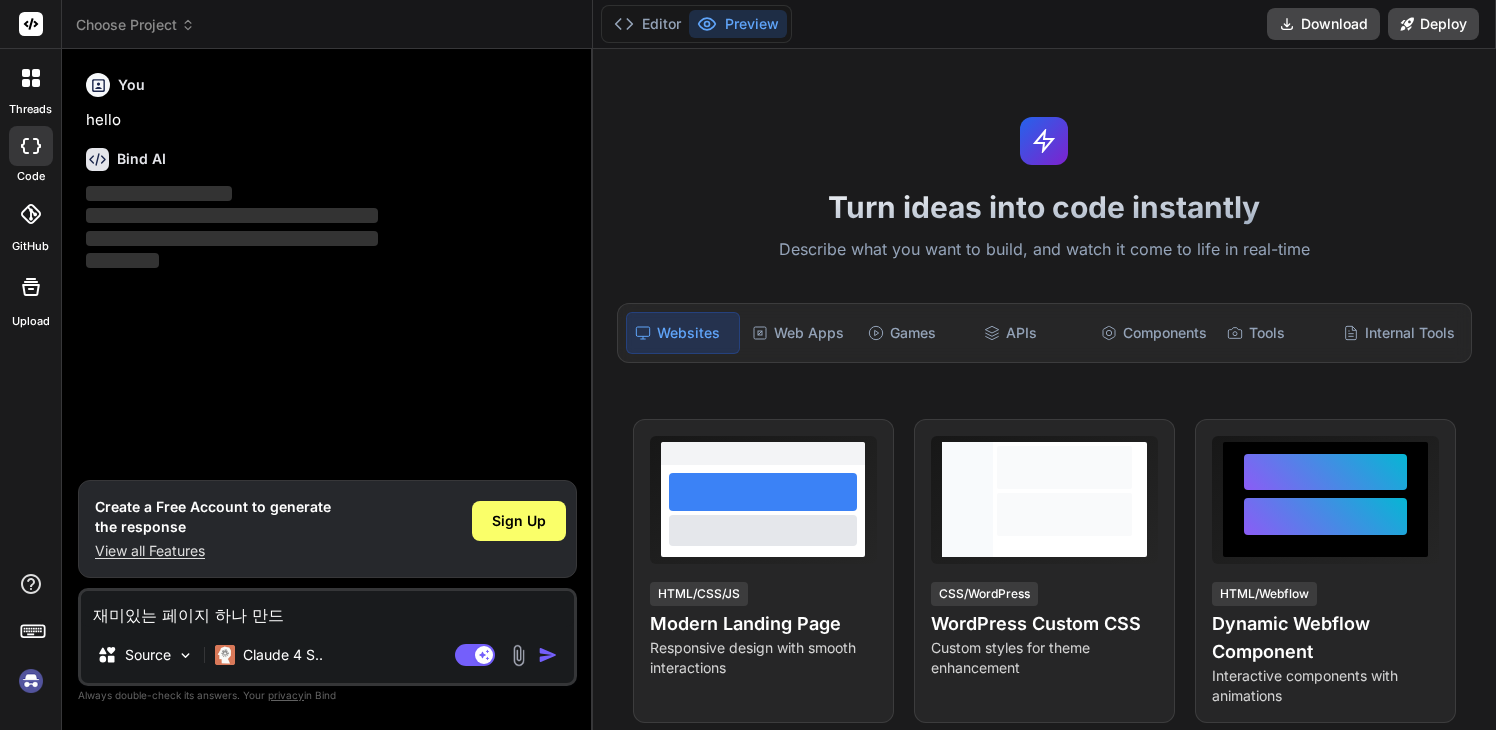 type on "x" 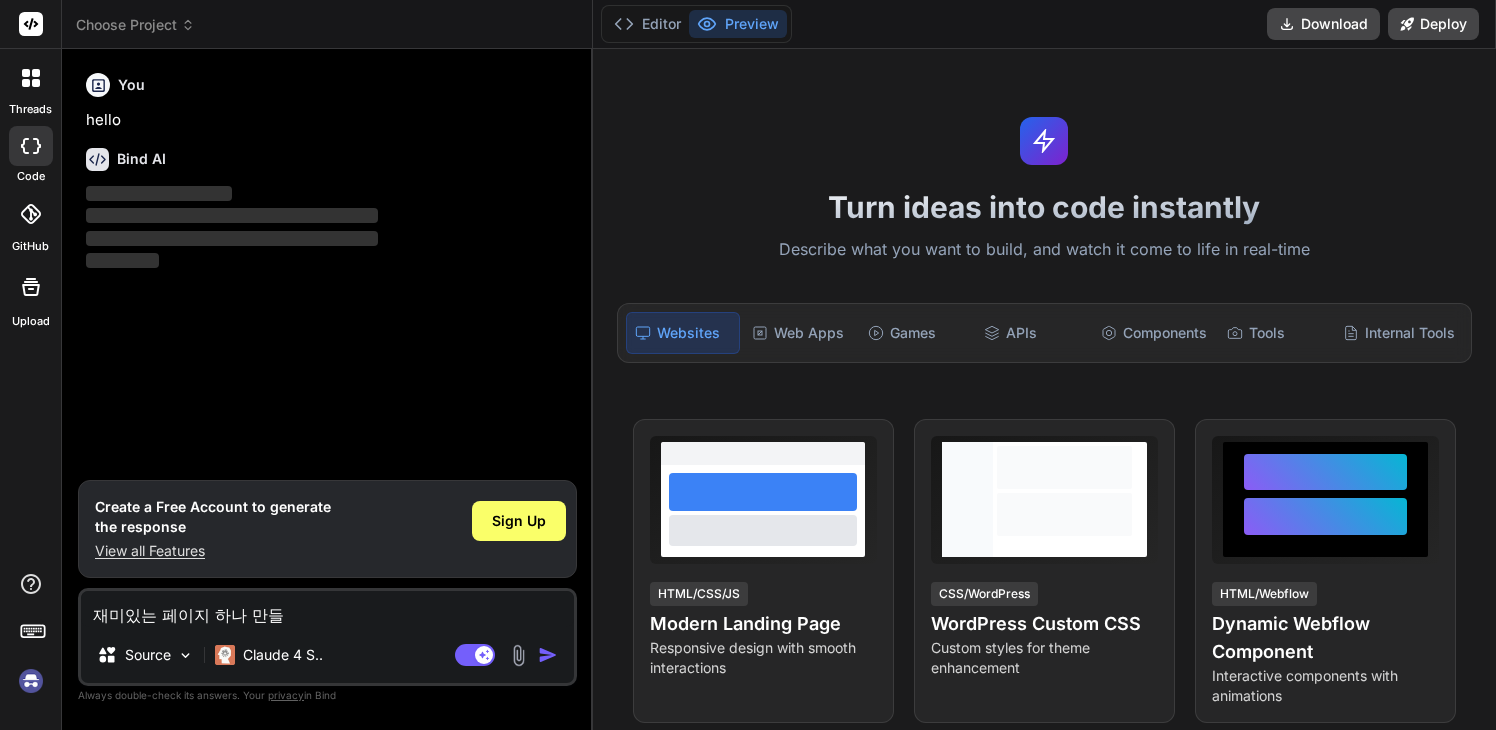 type on "x" 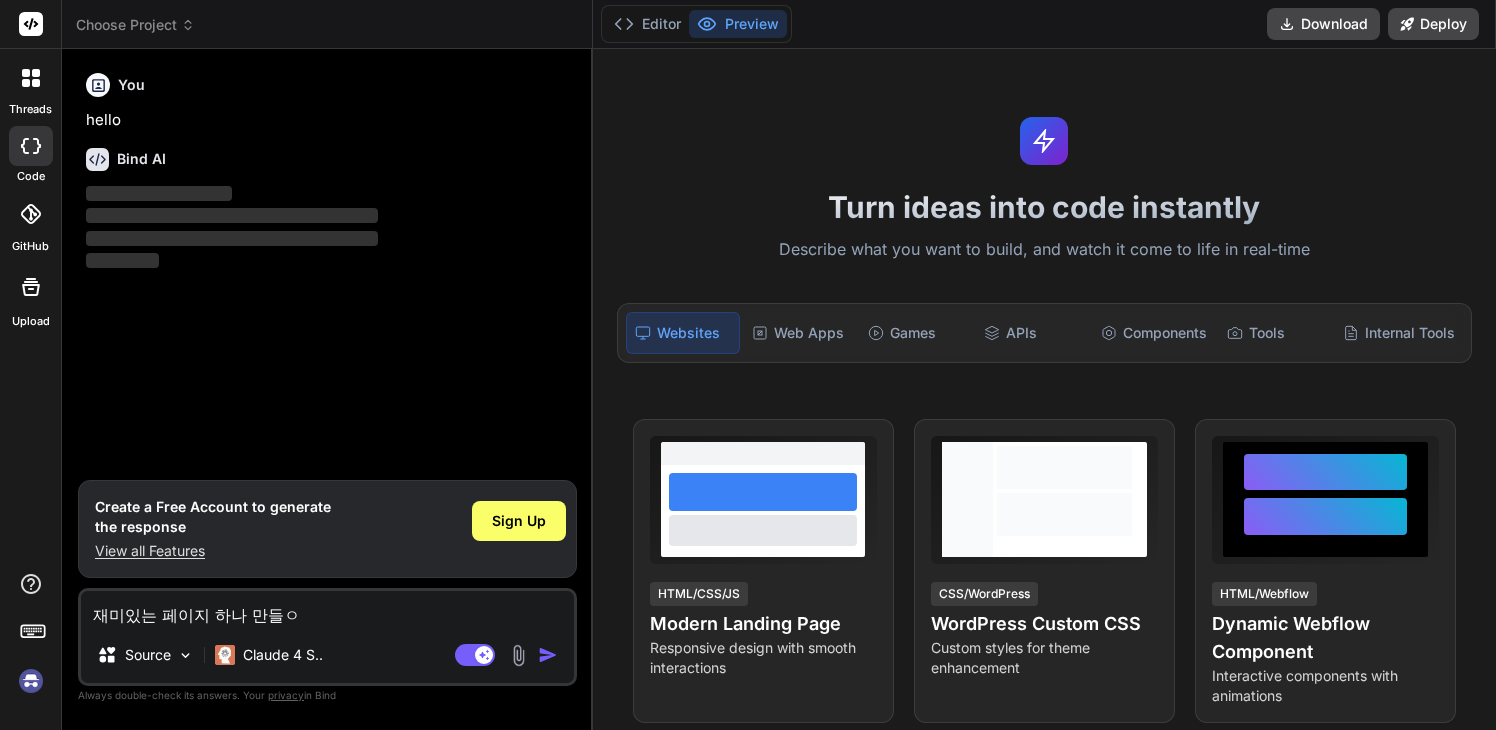 type on "재미있는 페이지 하나 만들어" 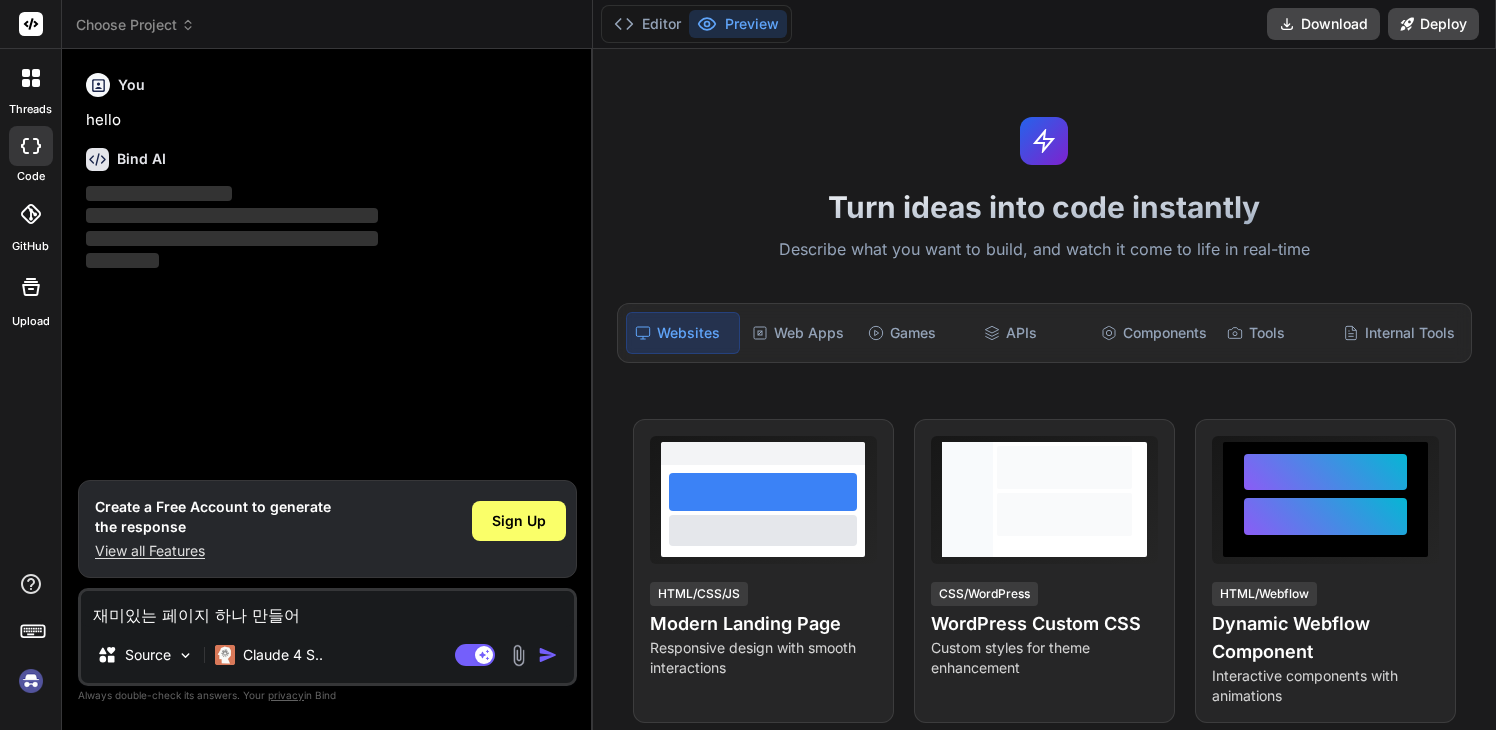 type on "재미있는 페이지 하나 만들엊" 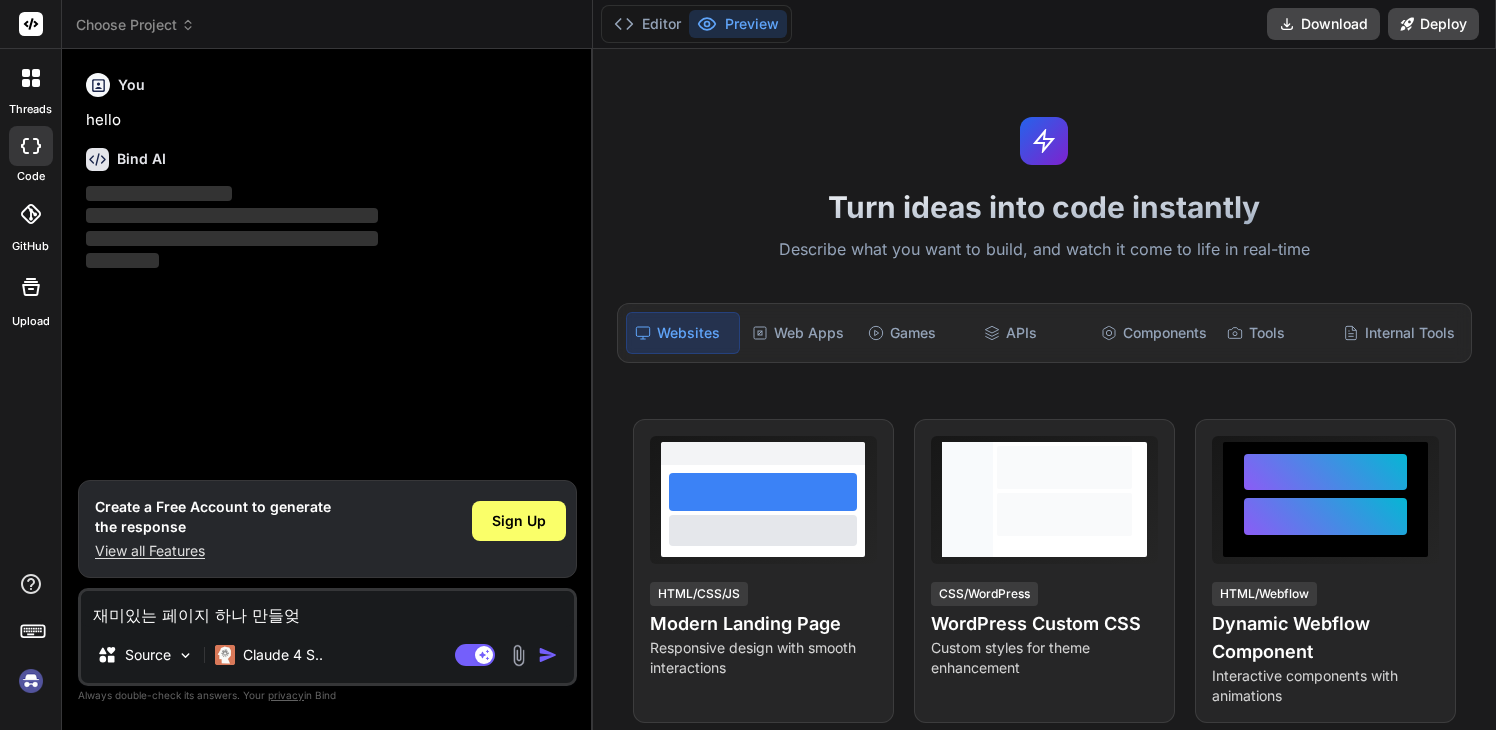 type on "재미있는 페이지 하나 만들어주" 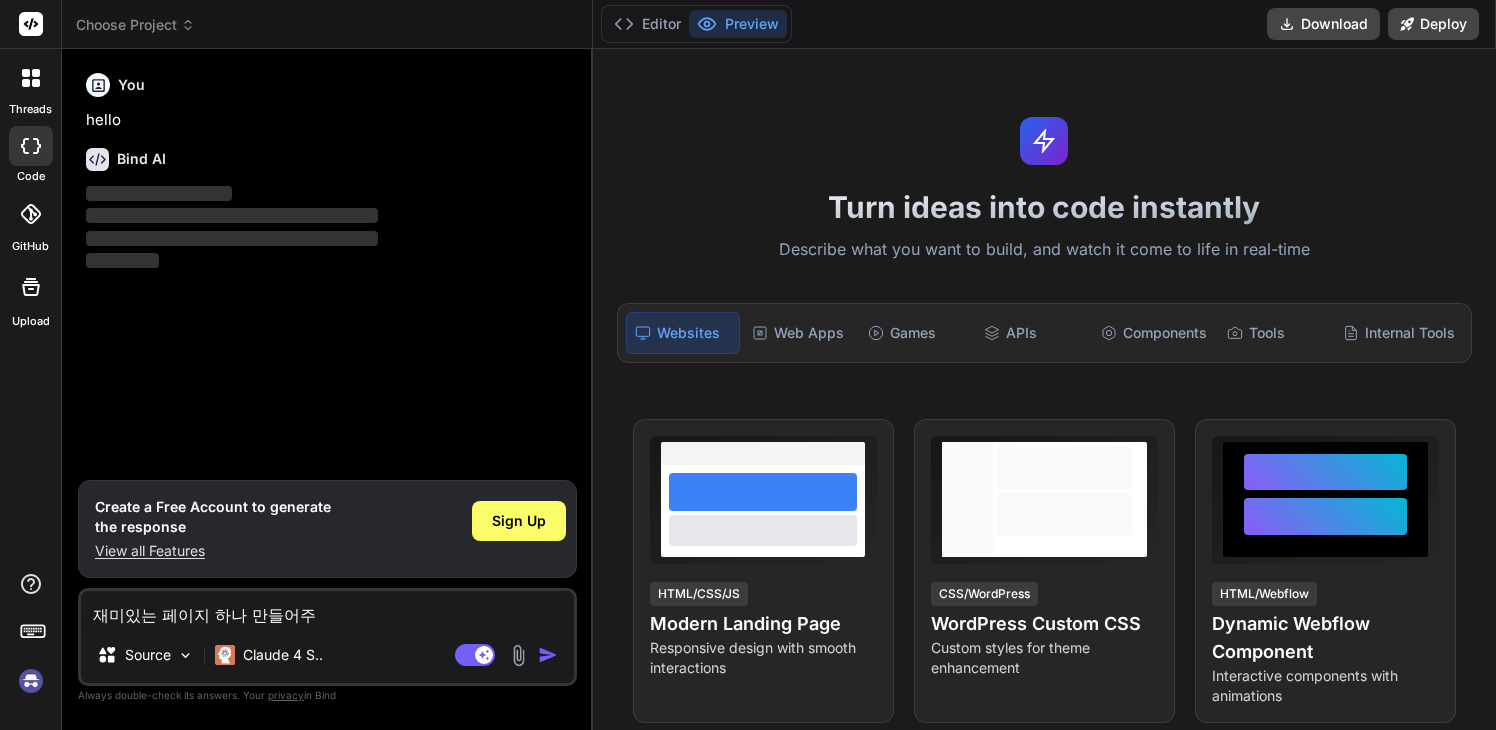 type on "재미있는 페이지 하나 만들어줘" 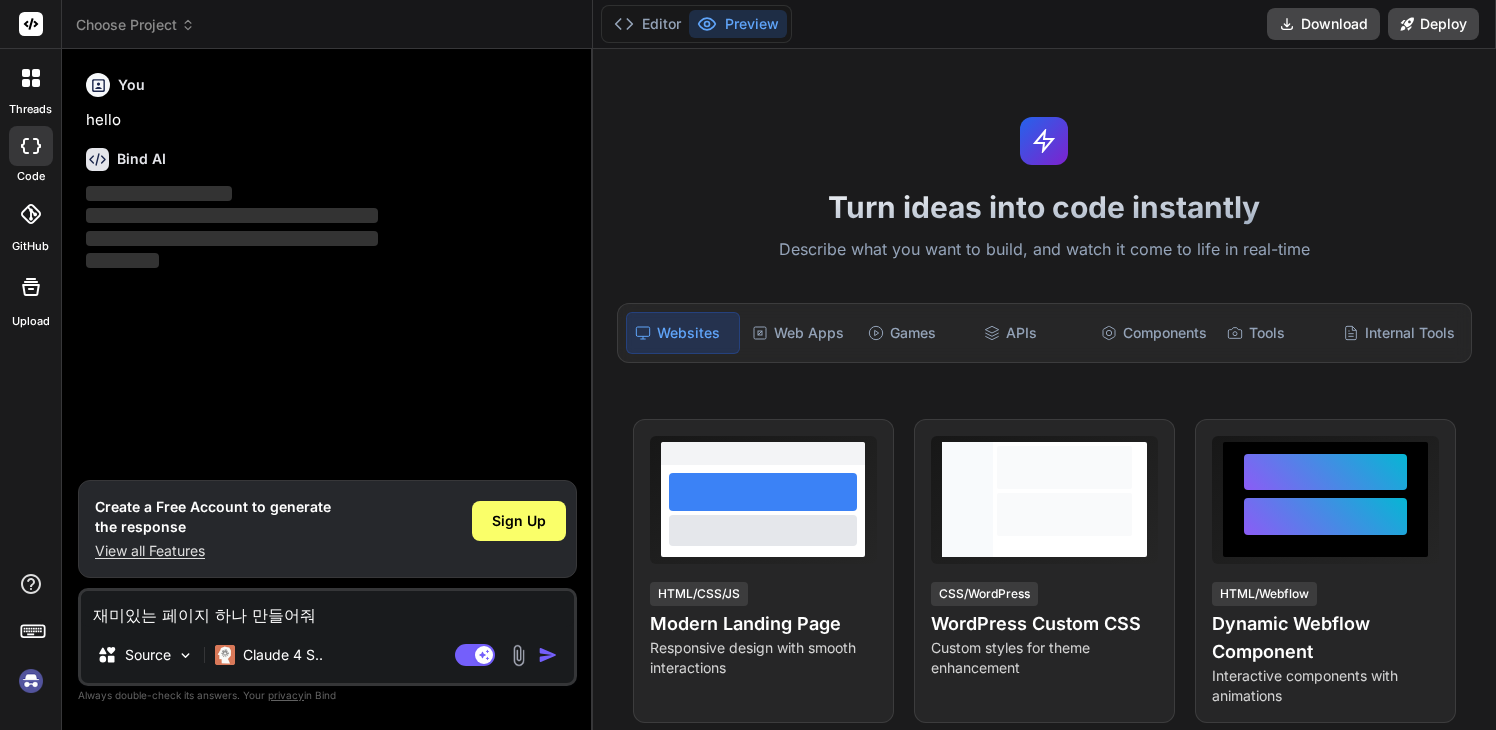 type on "재미있는 페이지 하나 만들어줘" 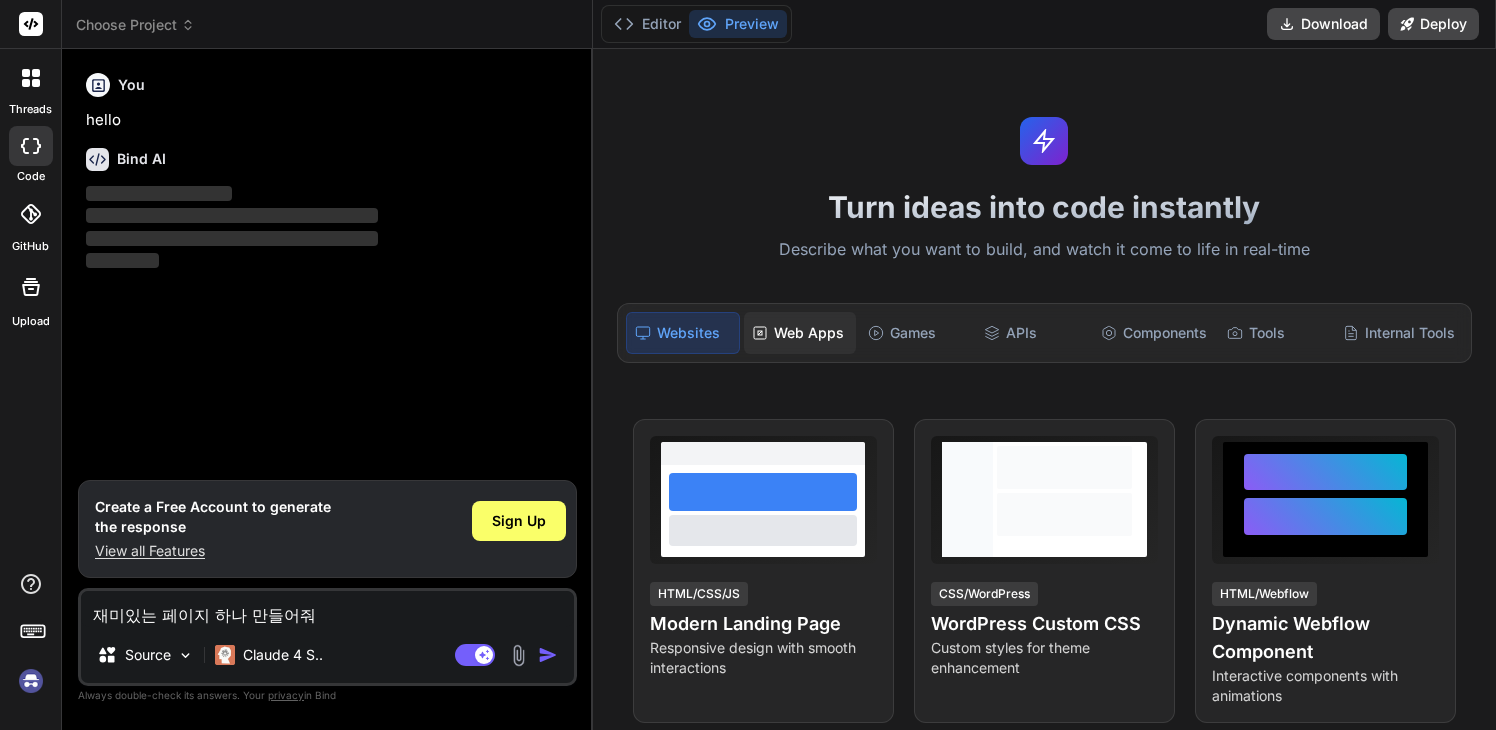click on "Web Apps" at bounding box center (800, 333) 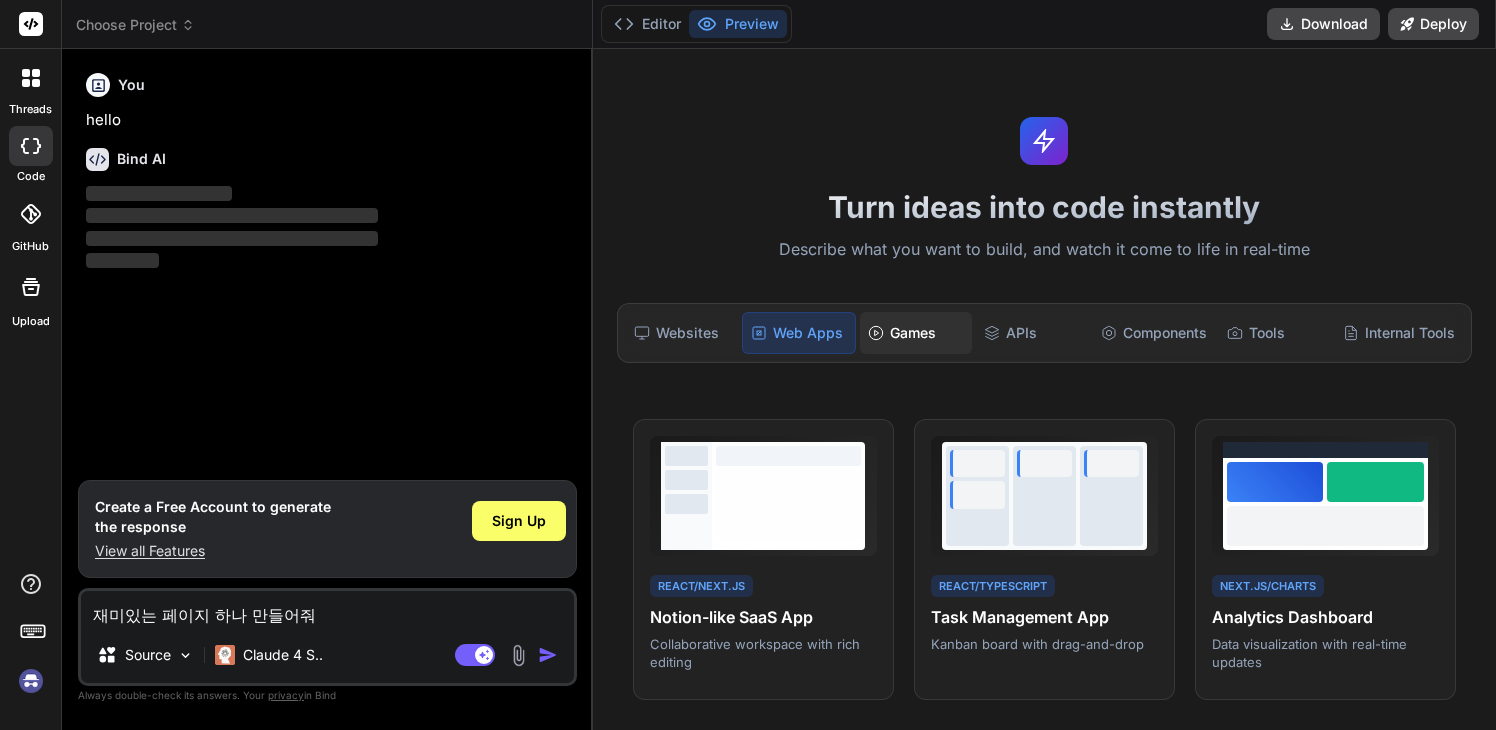 click 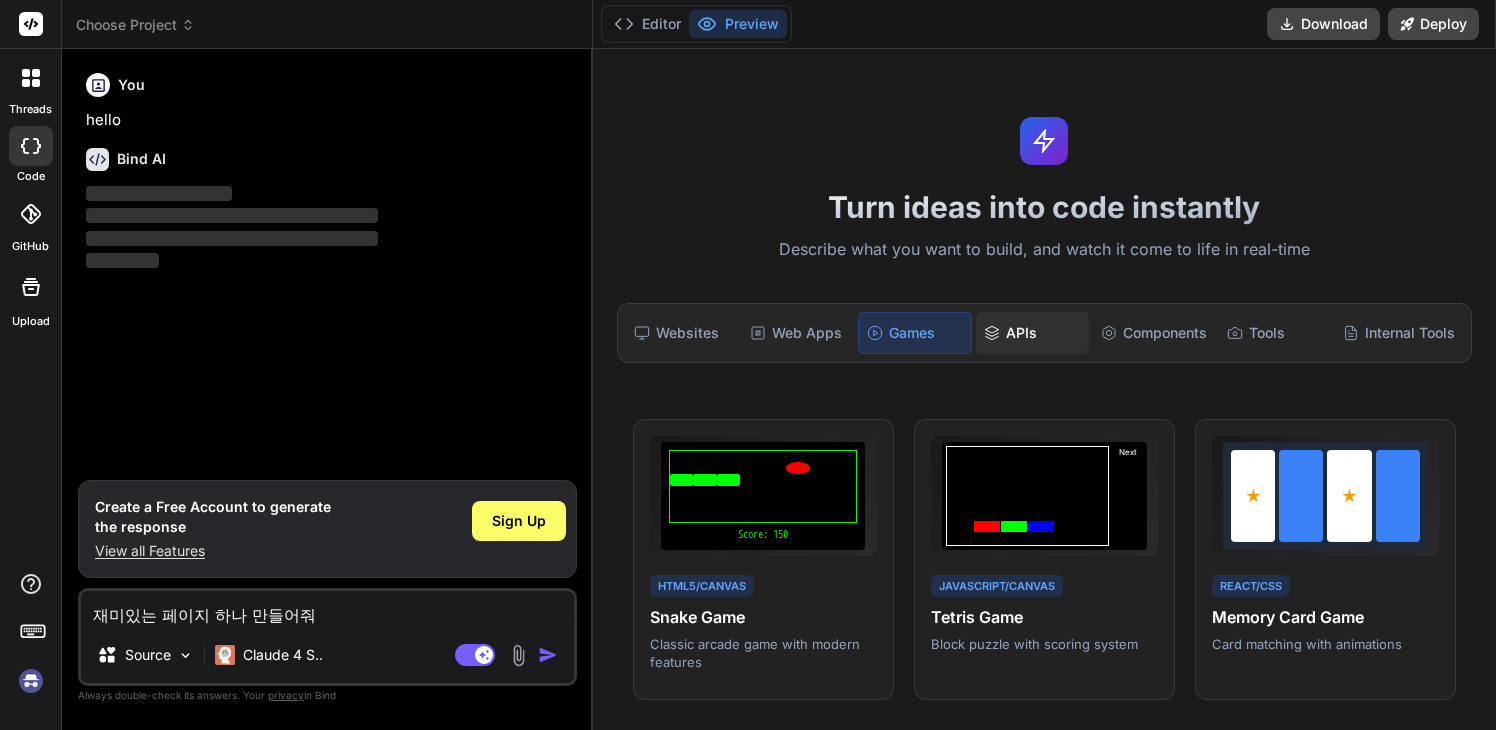 click 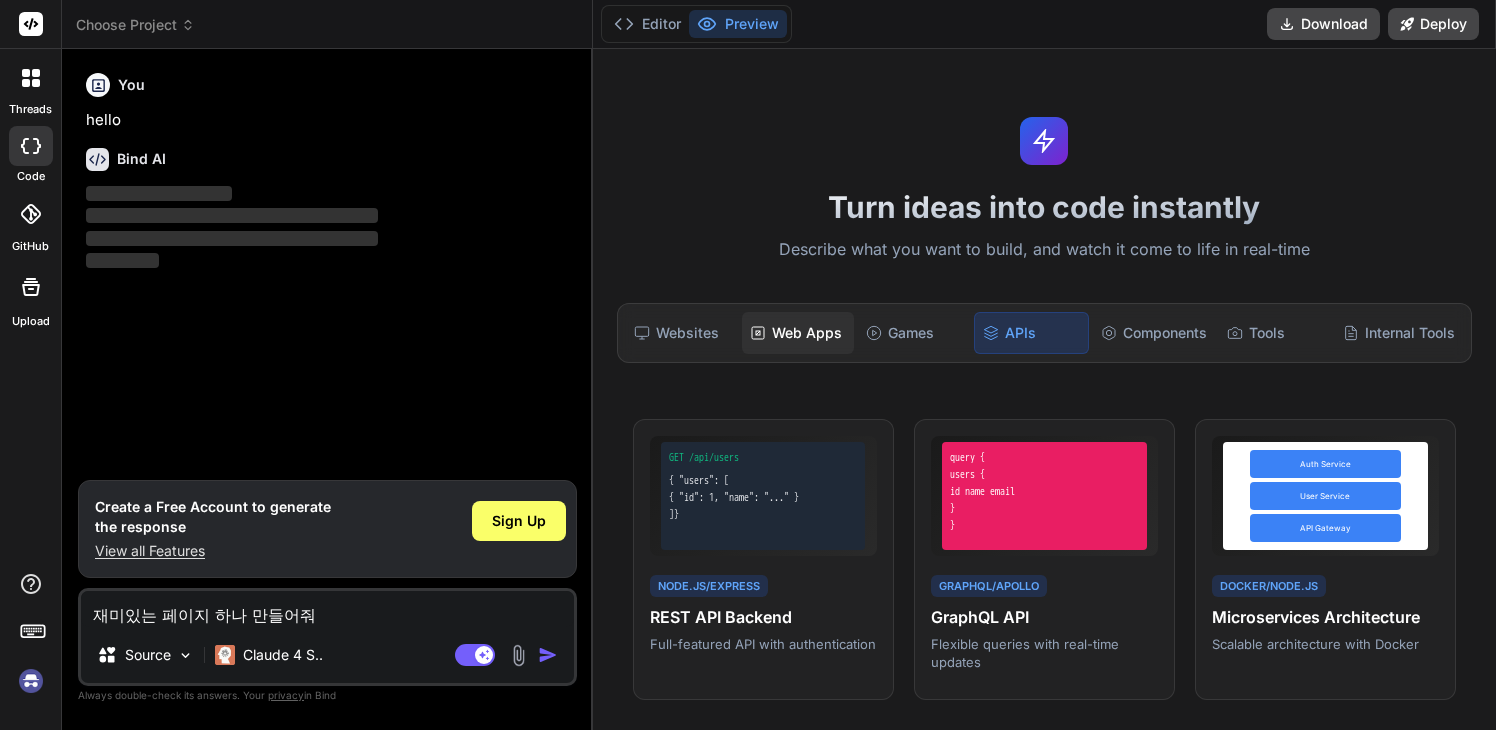 click on "Web Apps" at bounding box center (798, 333) 